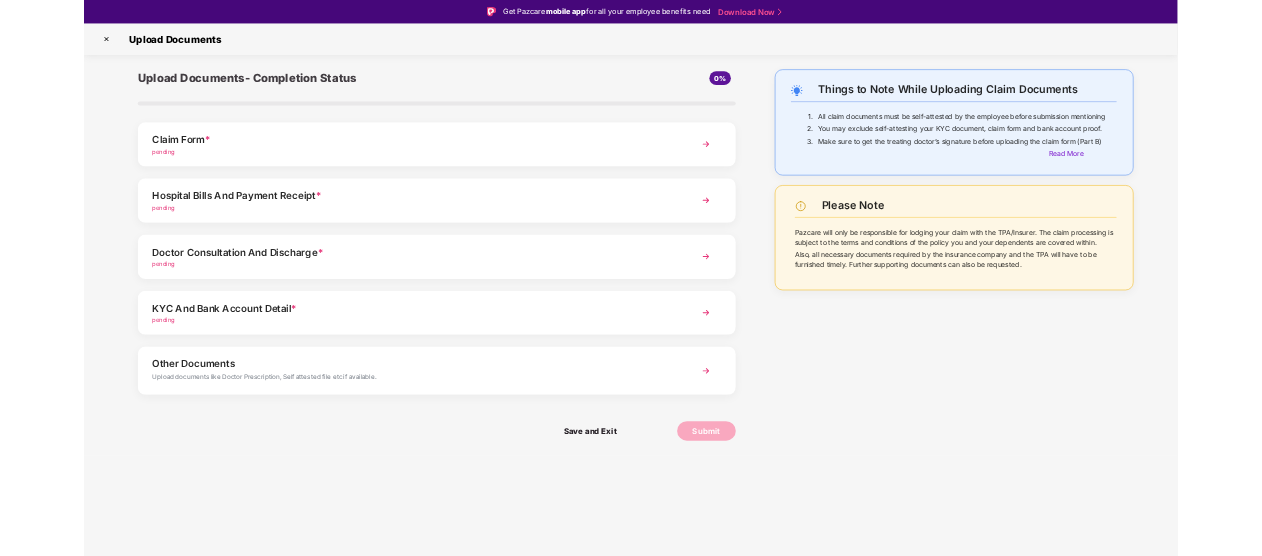 scroll, scrollTop: 0, scrollLeft: 0, axis: both 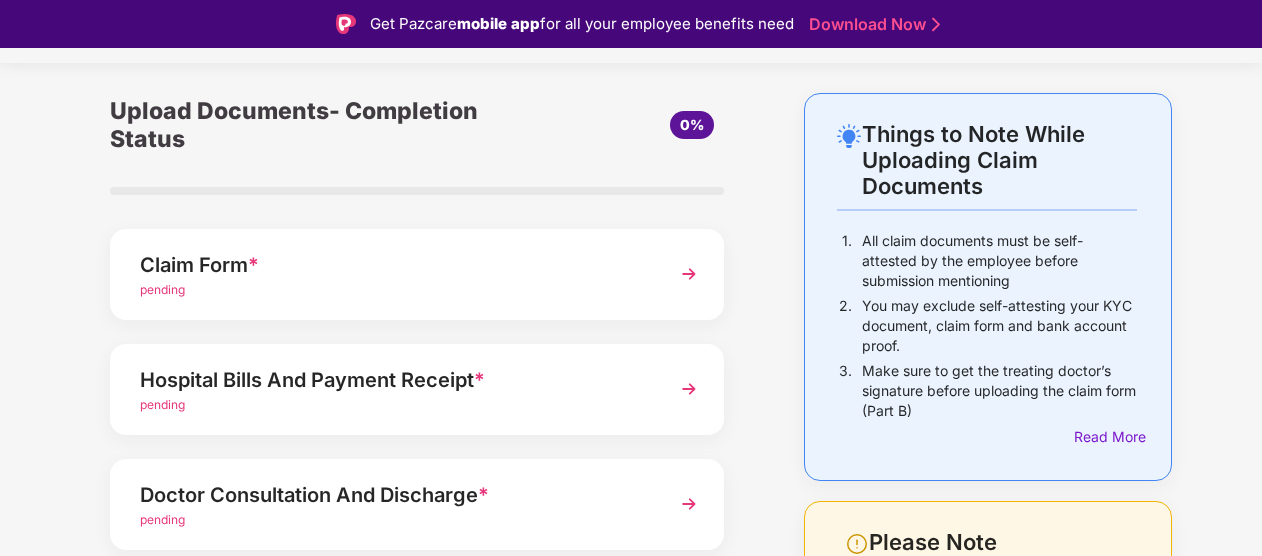 click on "pending" at bounding box center [162, 289] 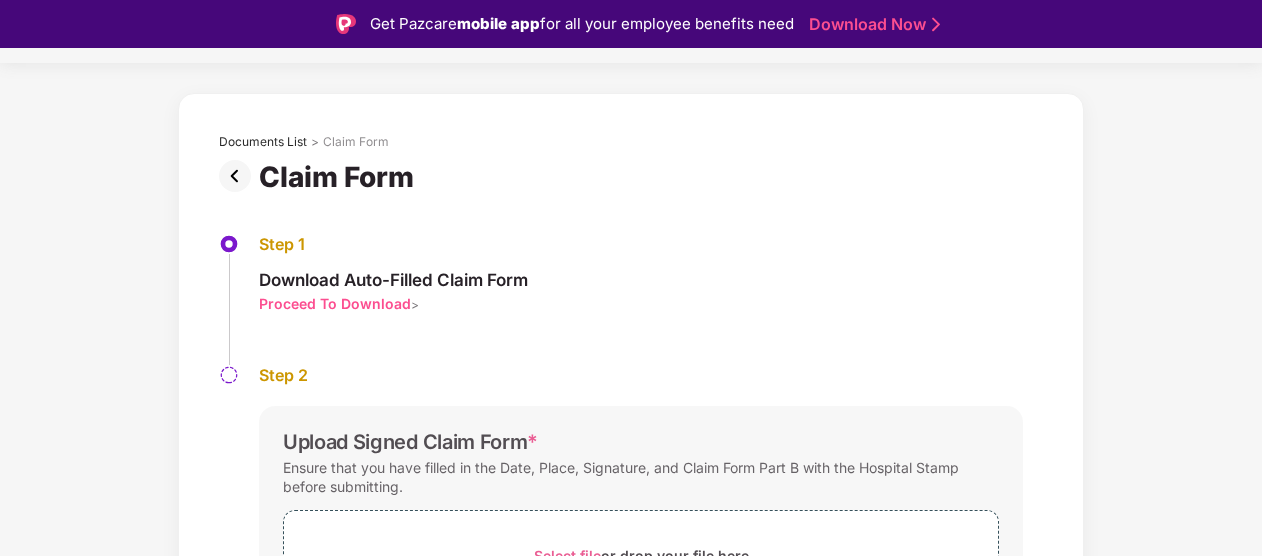 scroll, scrollTop: 217, scrollLeft: 0, axis: vertical 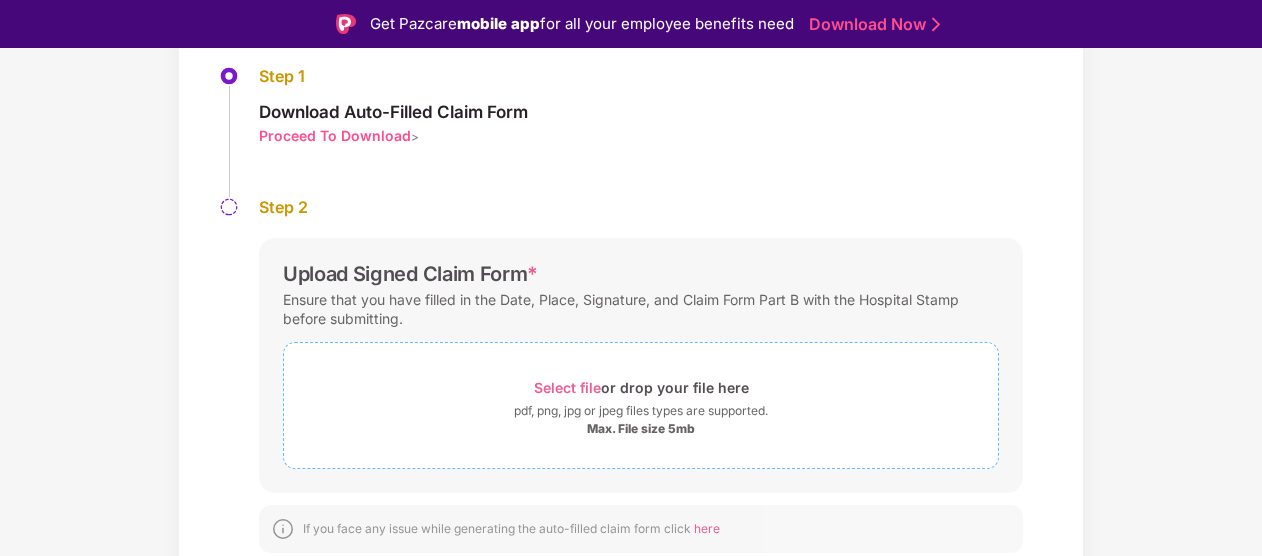 click on "Select file" at bounding box center [567, 387] 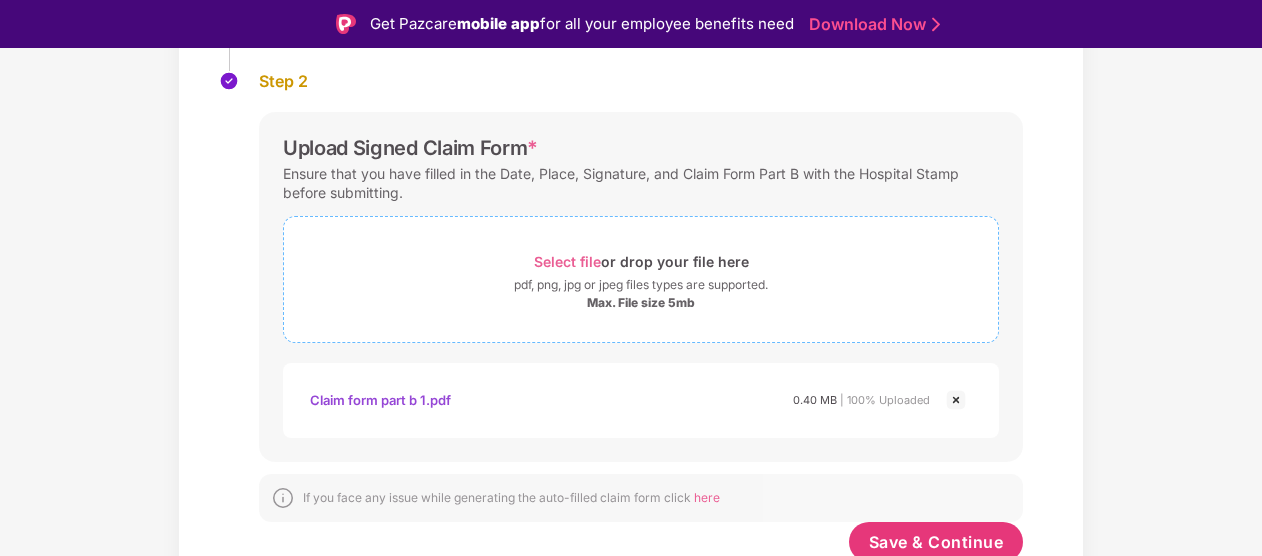 scroll, scrollTop: 344, scrollLeft: 0, axis: vertical 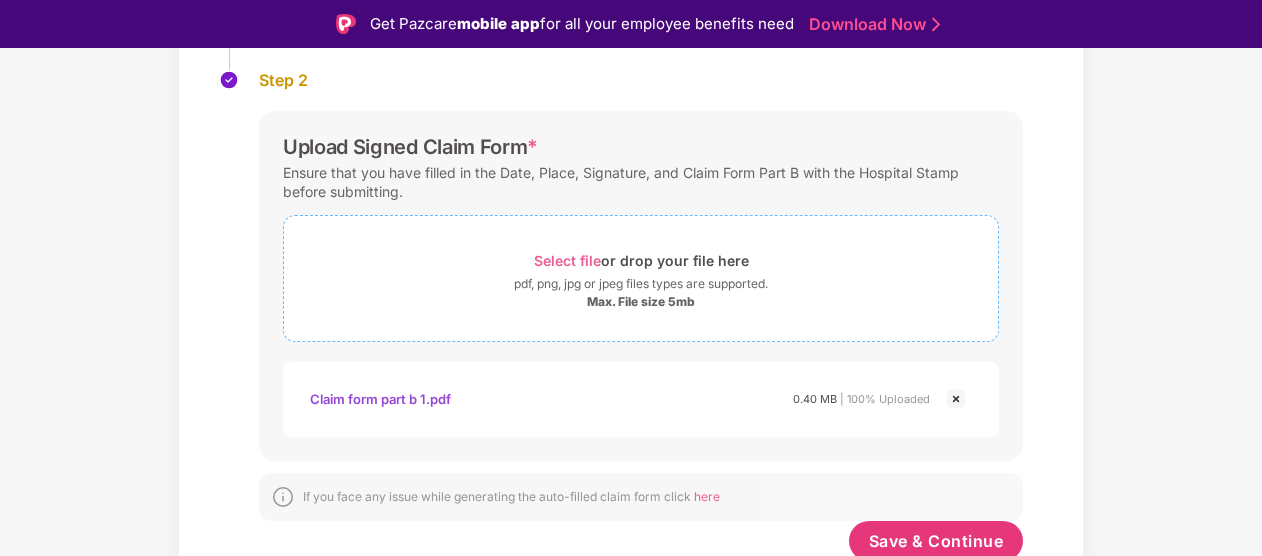 click on "Select file" at bounding box center (567, 260) 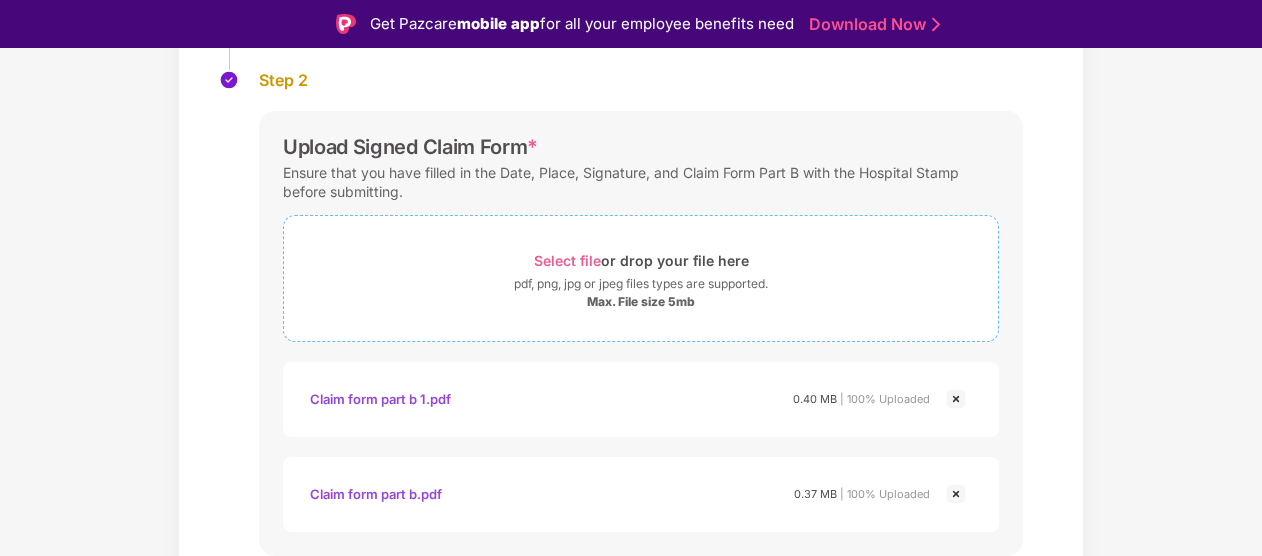 click on "Select file" at bounding box center [567, 260] 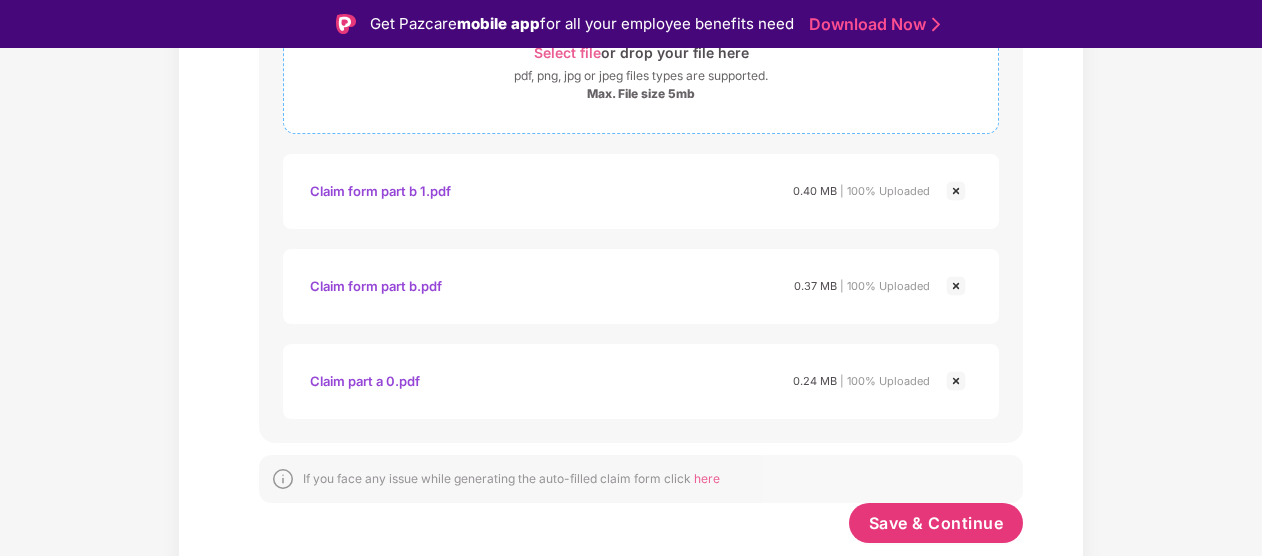 scroll, scrollTop: 439, scrollLeft: 0, axis: vertical 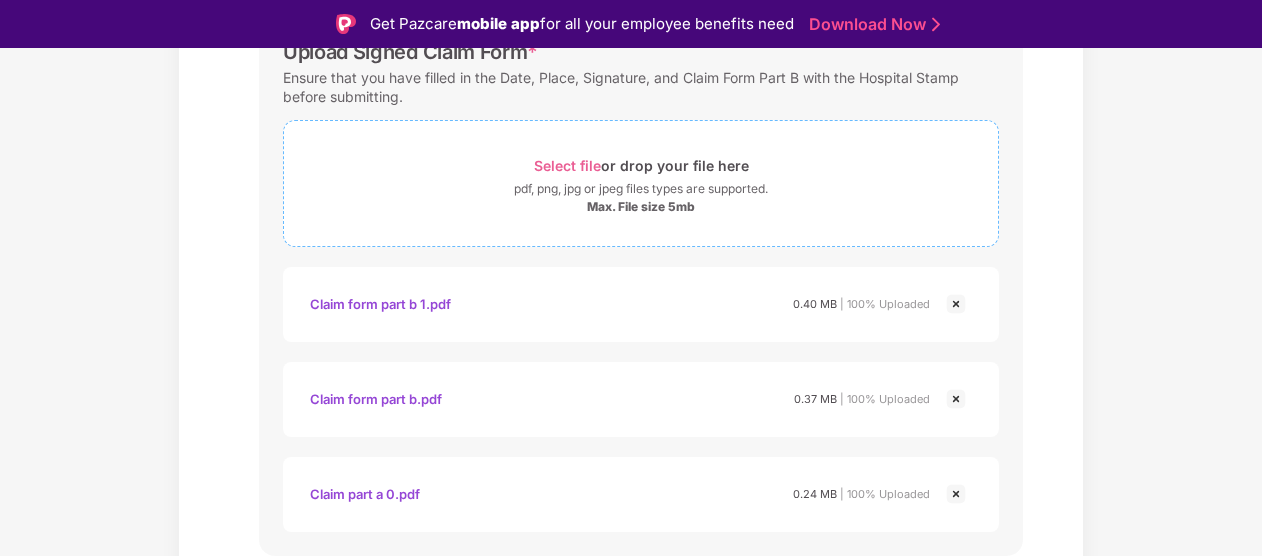 click on "pdf, png, jpg or jpeg files types are supported." at bounding box center (641, 189) 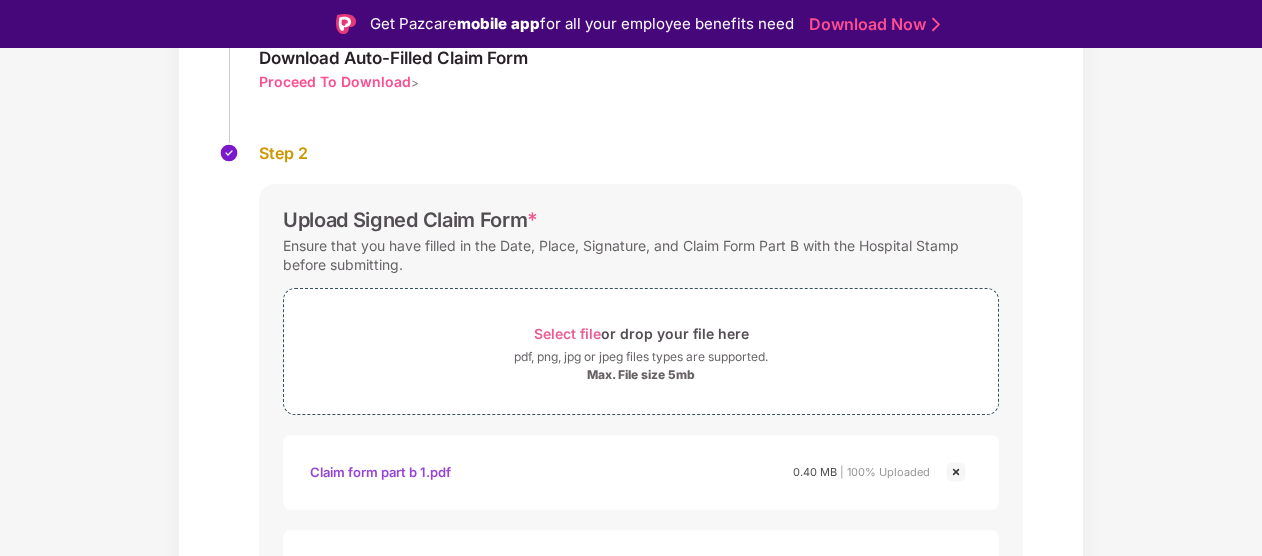scroll, scrollTop: 219, scrollLeft: 0, axis: vertical 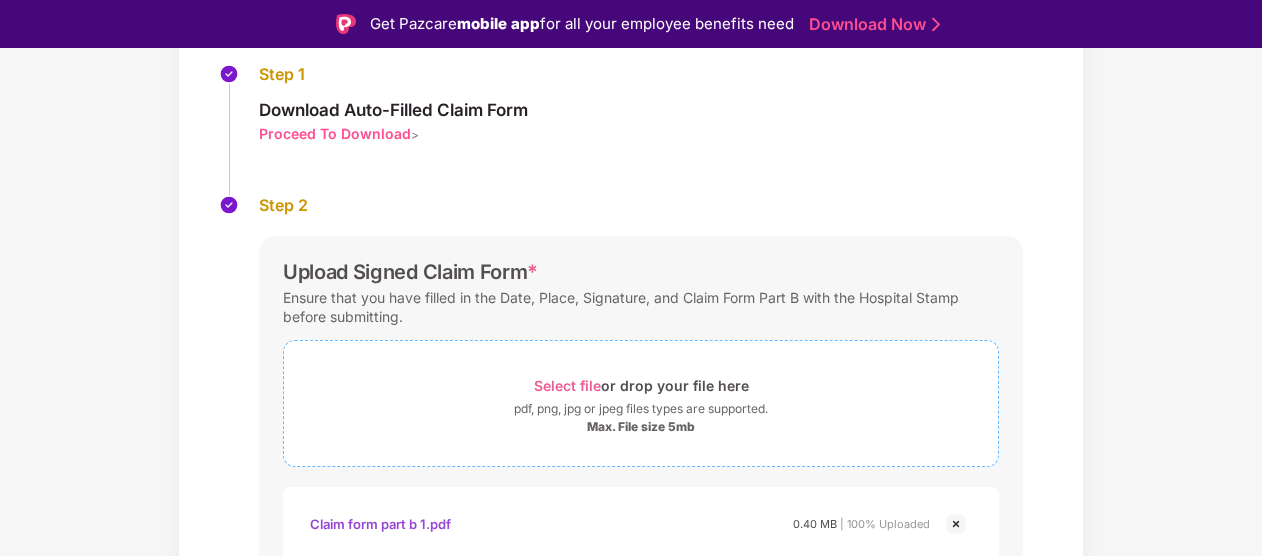 click on "Select file" at bounding box center [567, 385] 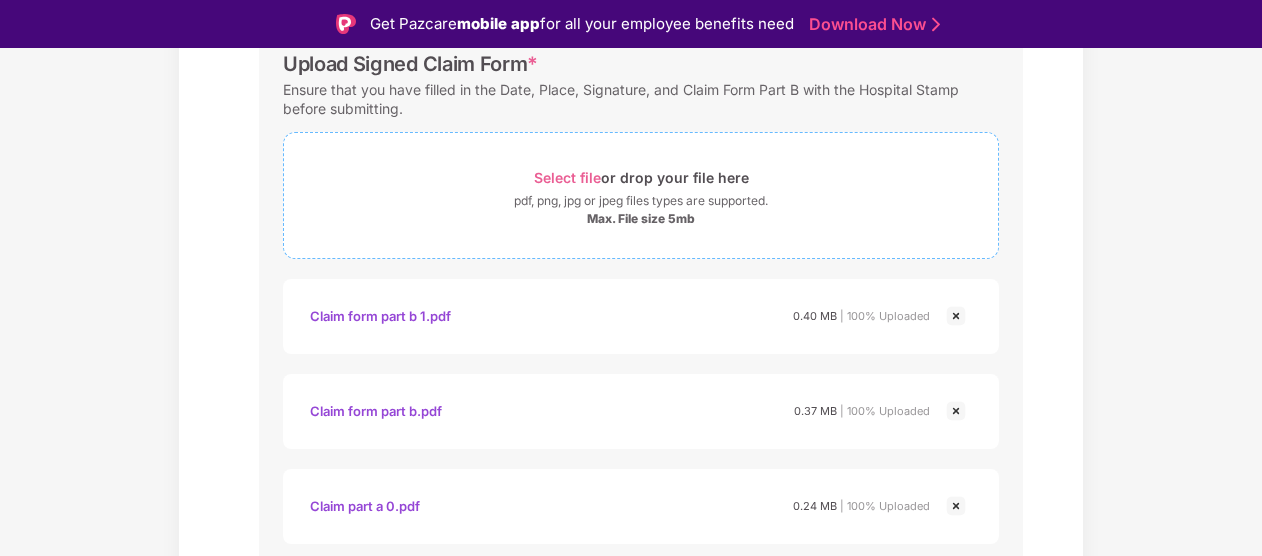 scroll, scrollTop: 764, scrollLeft: 0, axis: vertical 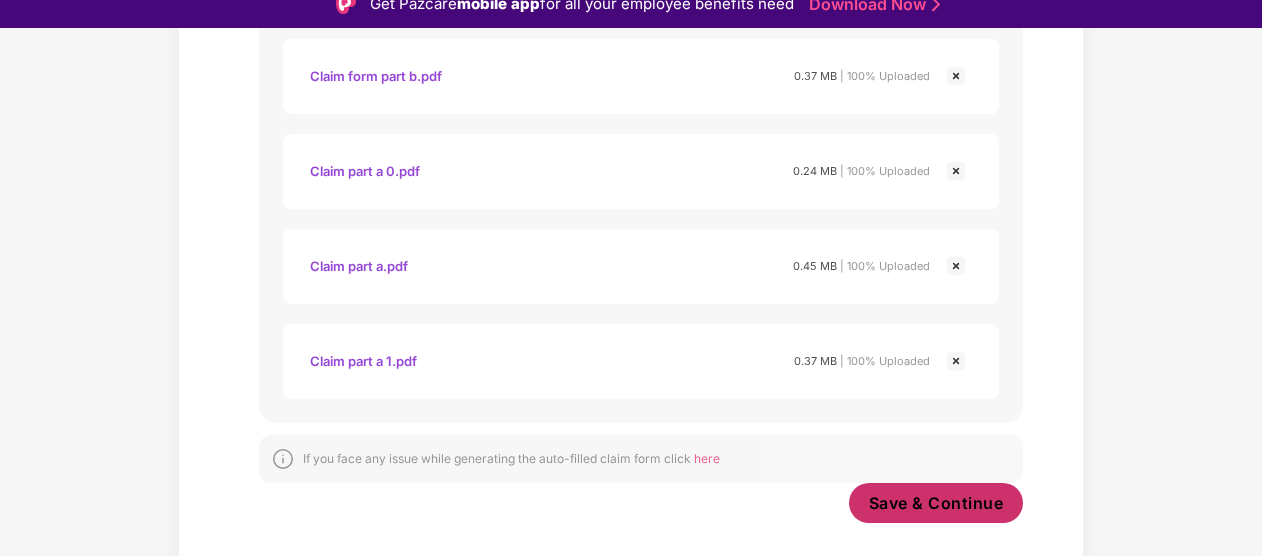 click on "Save & Continue" at bounding box center (936, 503) 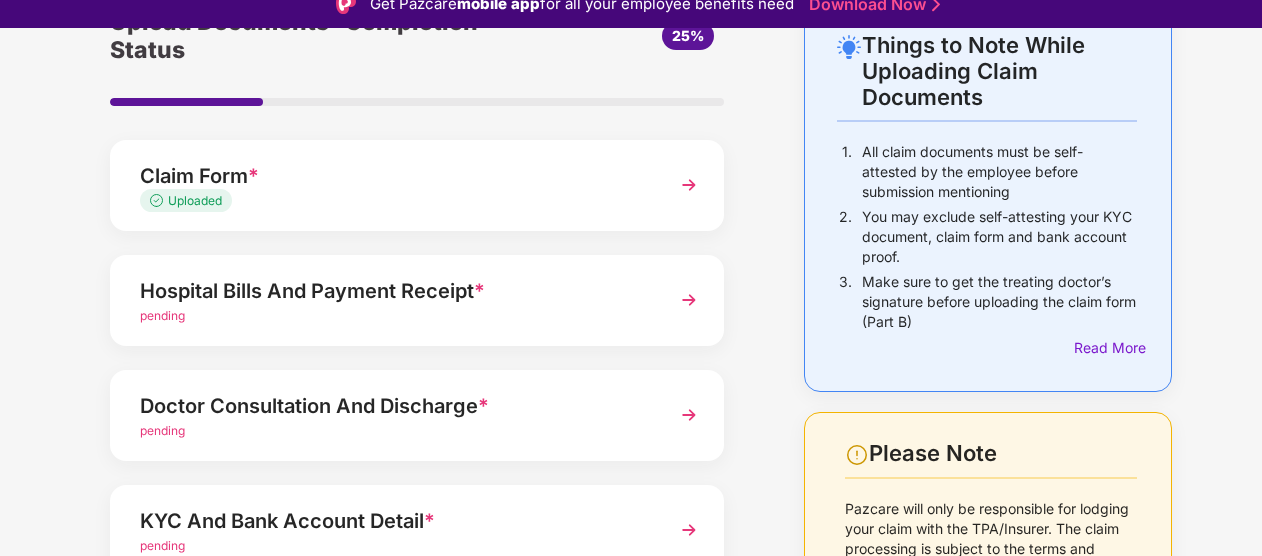 scroll, scrollTop: 122, scrollLeft: 0, axis: vertical 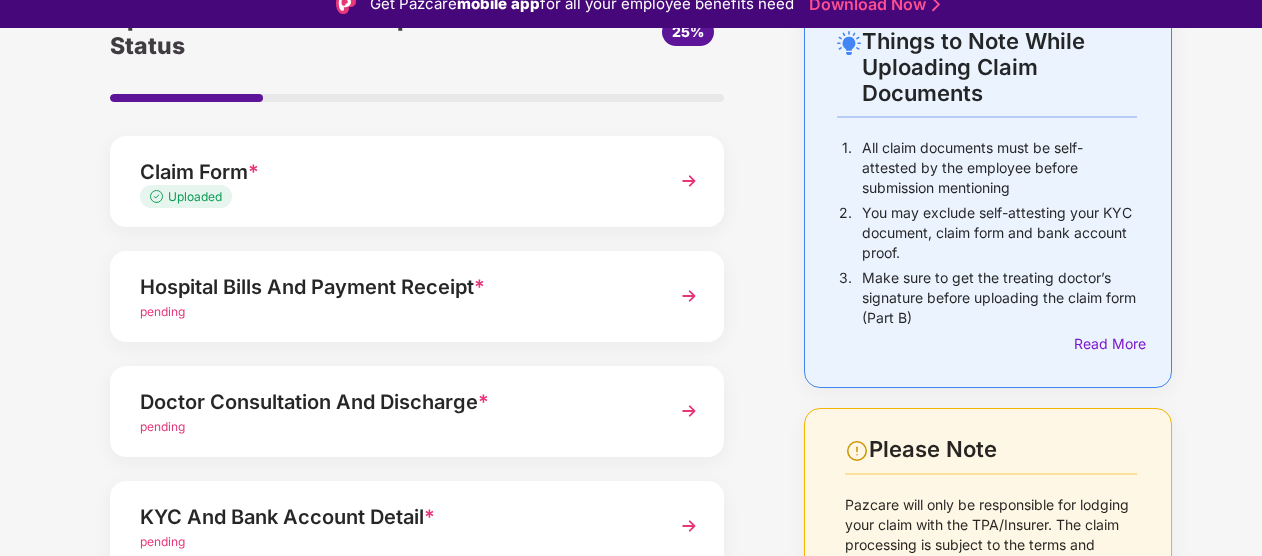 click on "pending" at bounding box center [162, 311] 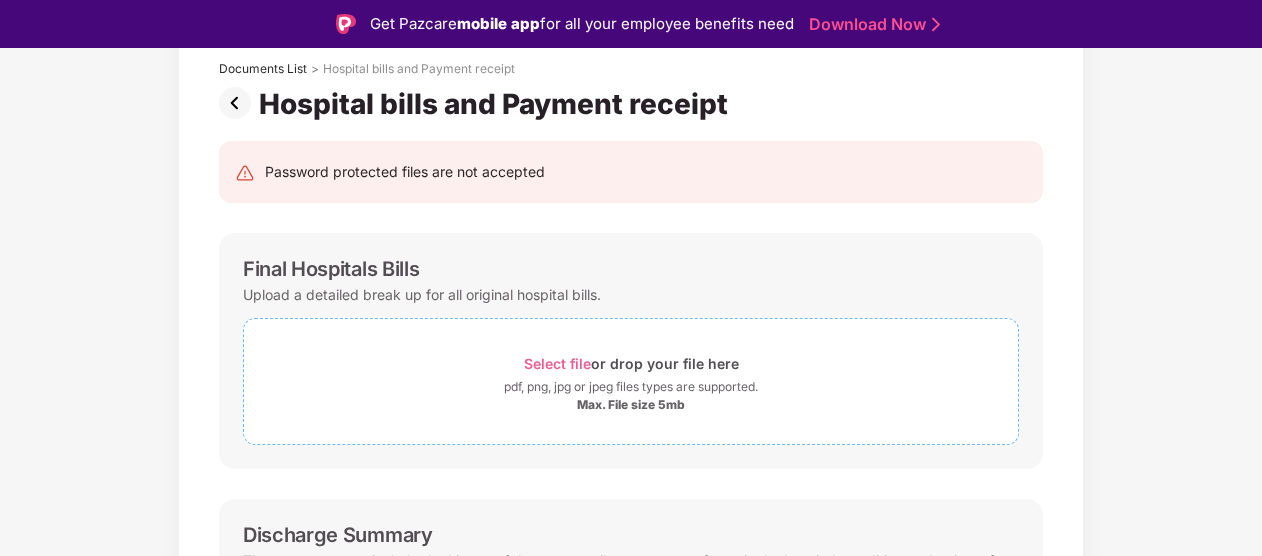click on "Select file" at bounding box center [557, 363] 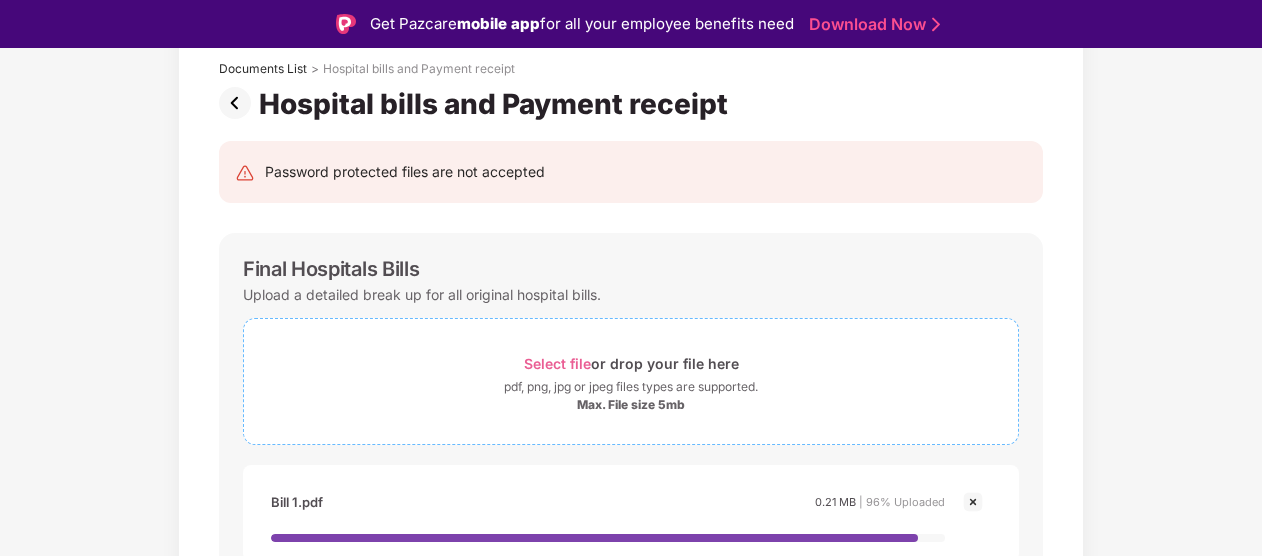 click on "Select file" at bounding box center [557, 363] 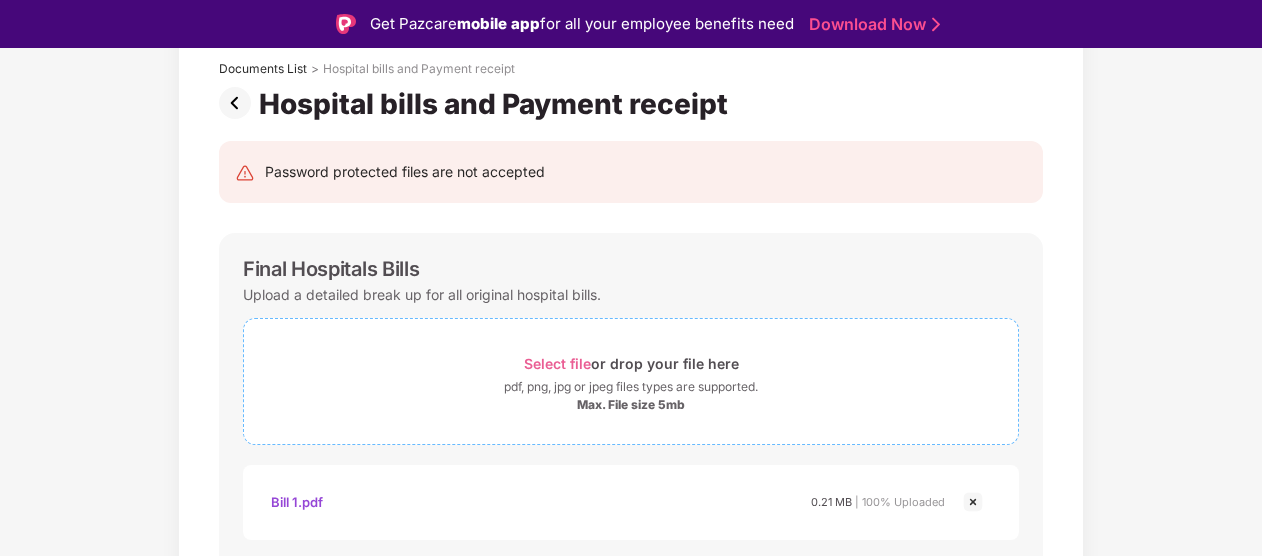 click on "Select file" at bounding box center (557, 363) 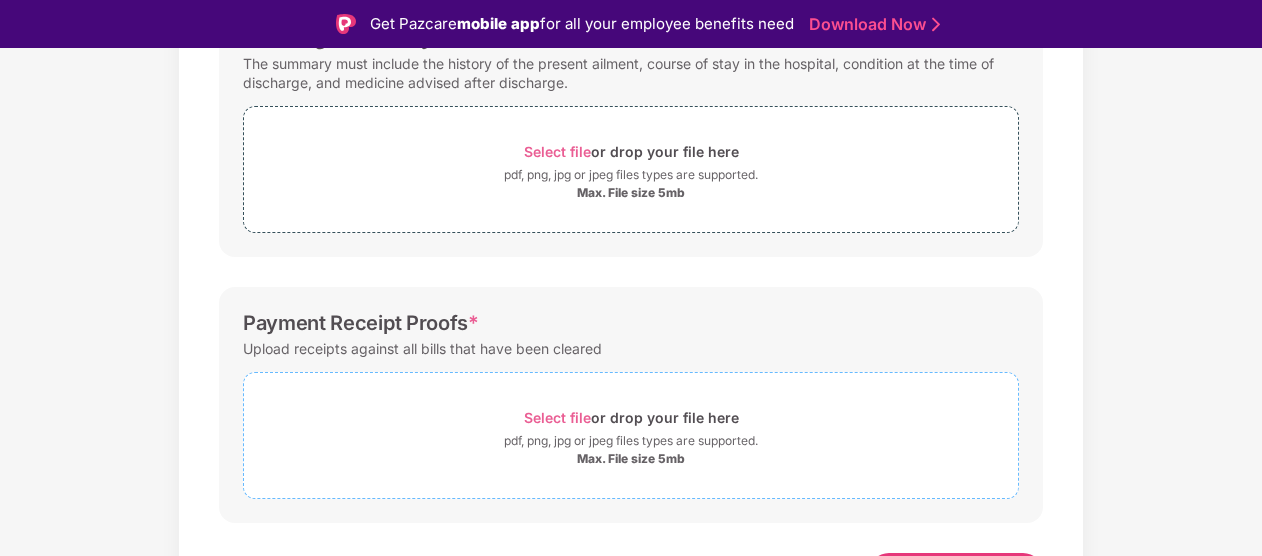 scroll, scrollTop: 1229, scrollLeft: 0, axis: vertical 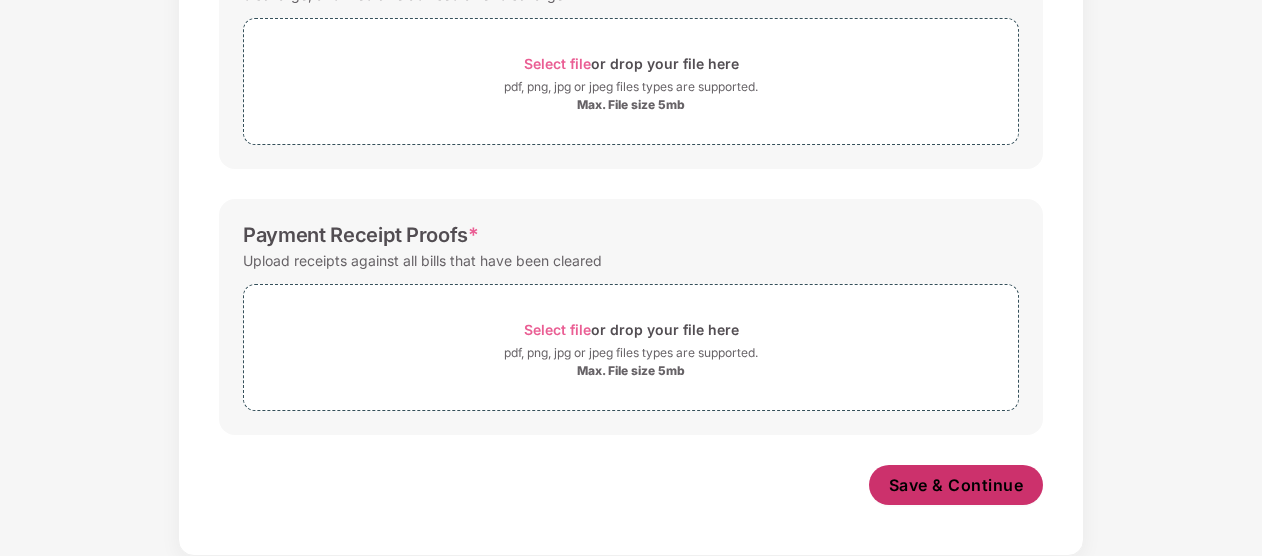 click on "Save & Continue" at bounding box center (956, 485) 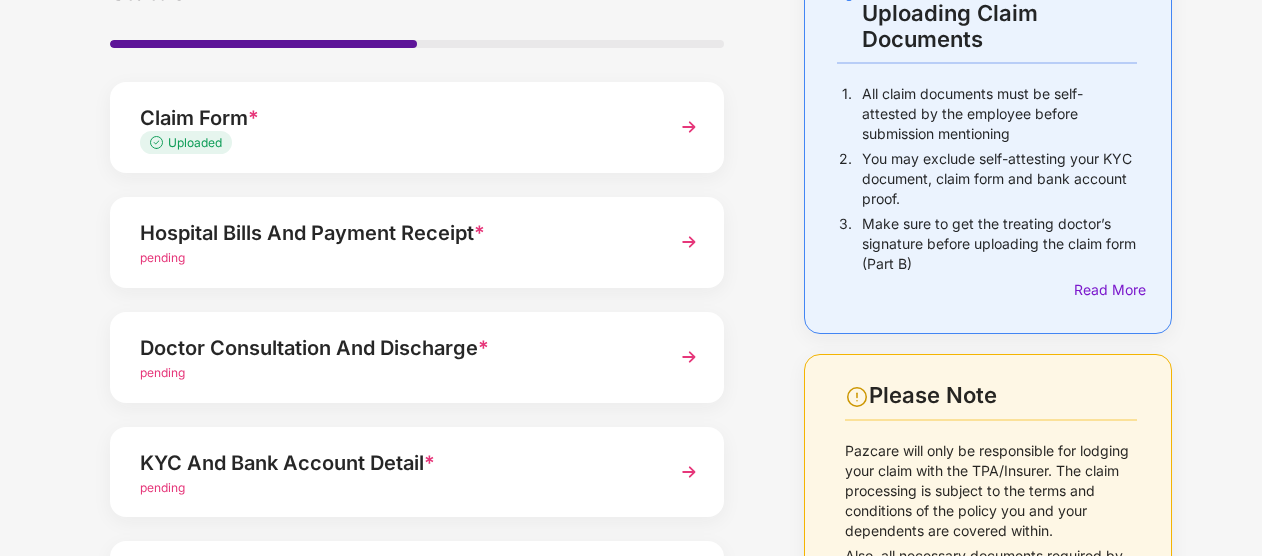 scroll, scrollTop: 205, scrollLeft: 0, axis: vertical 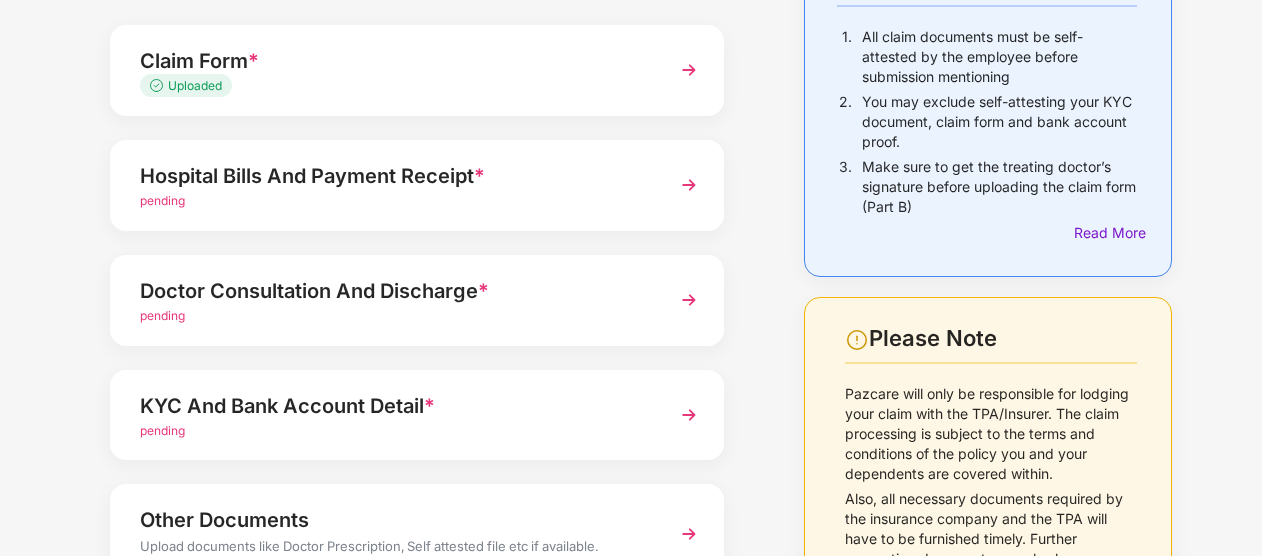 click on "Hospital Bills And Payment Receipt *" at bounding box center (394, 176) 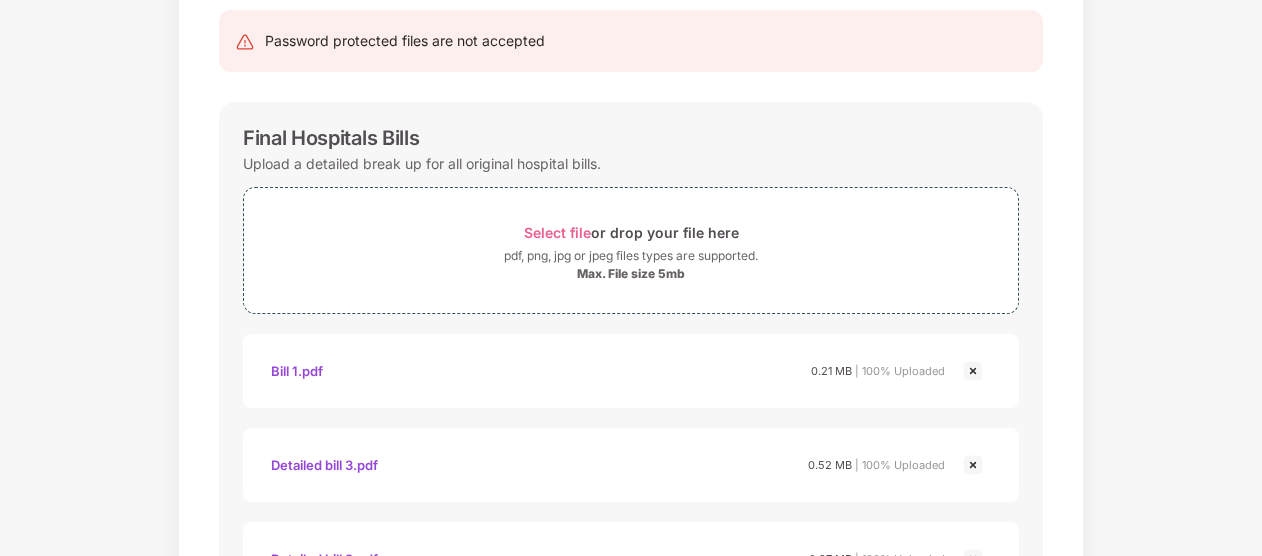 scroll, scrollTop: 0, scrollLeft: 0, axis: both 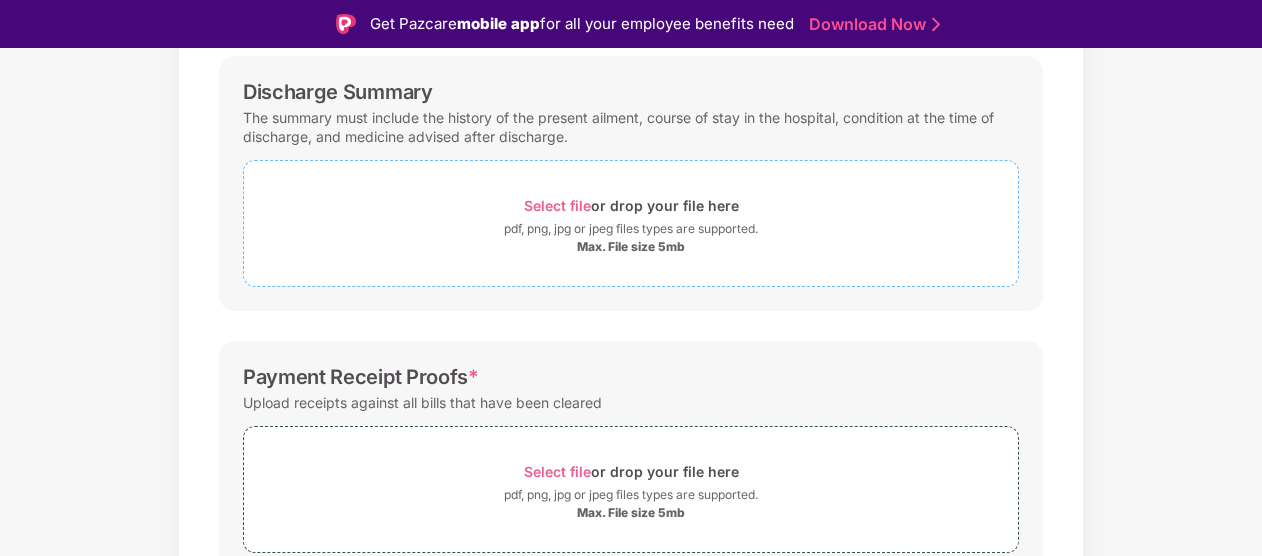 click on "Max. File size 5mb" at bounding box center [631, 247] 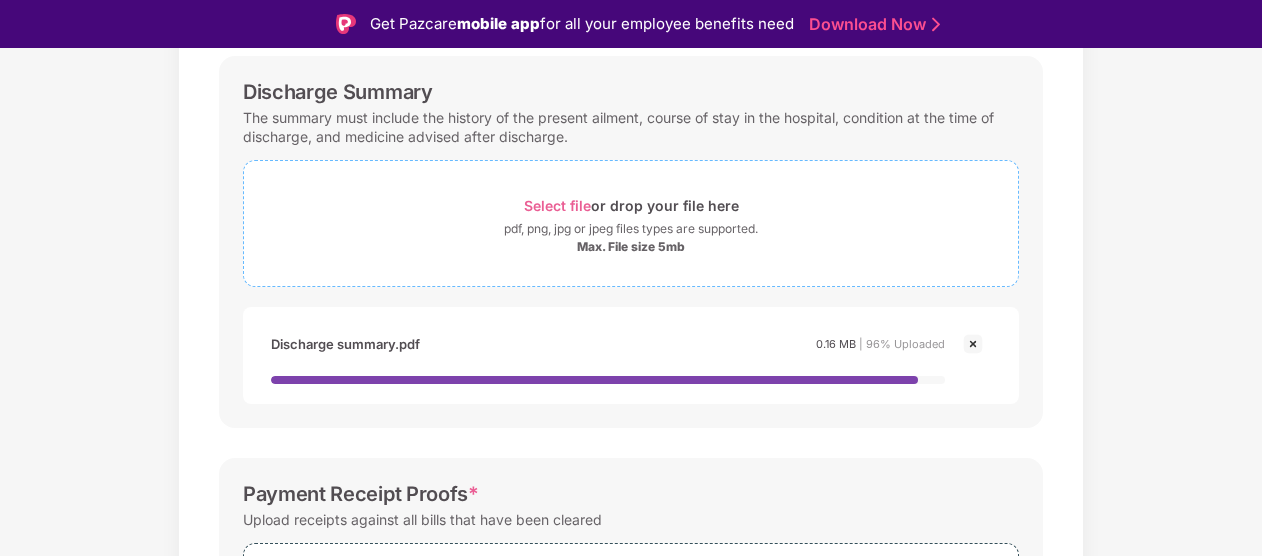 click on "pdf, png, jpg or jpeg files types are supported." at bounding box center (631, 229) 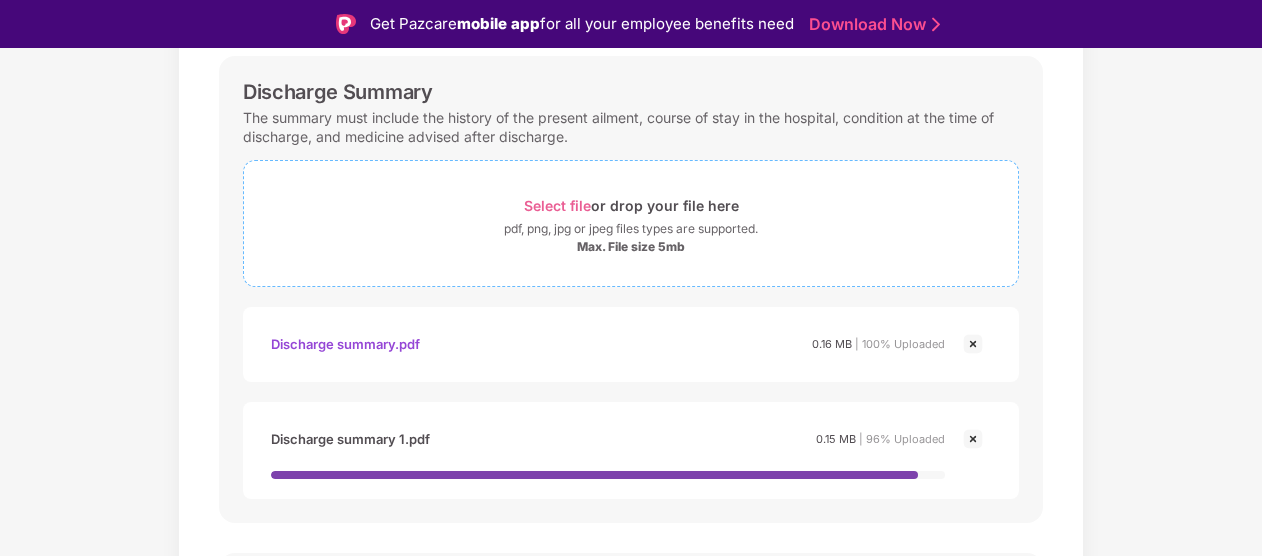 click on "Select file  or drop your file here pdf, png, jpg or jpeg files types are supported. Max. File size 5mb" at bounding box center (631, 223) 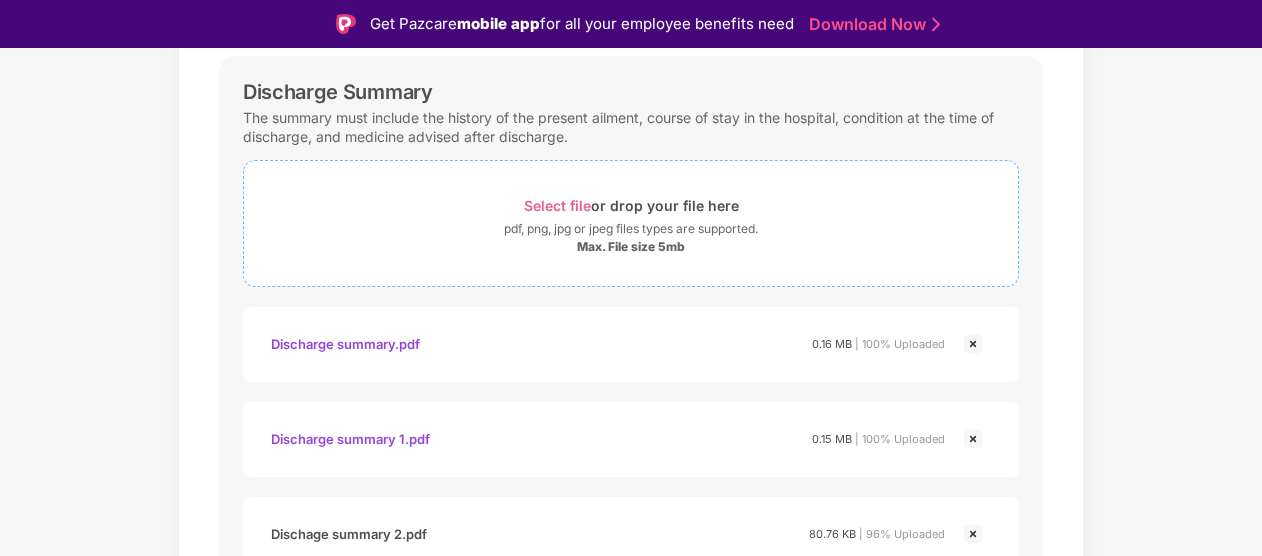 click on "Select file" at bounding box center (557, 205) 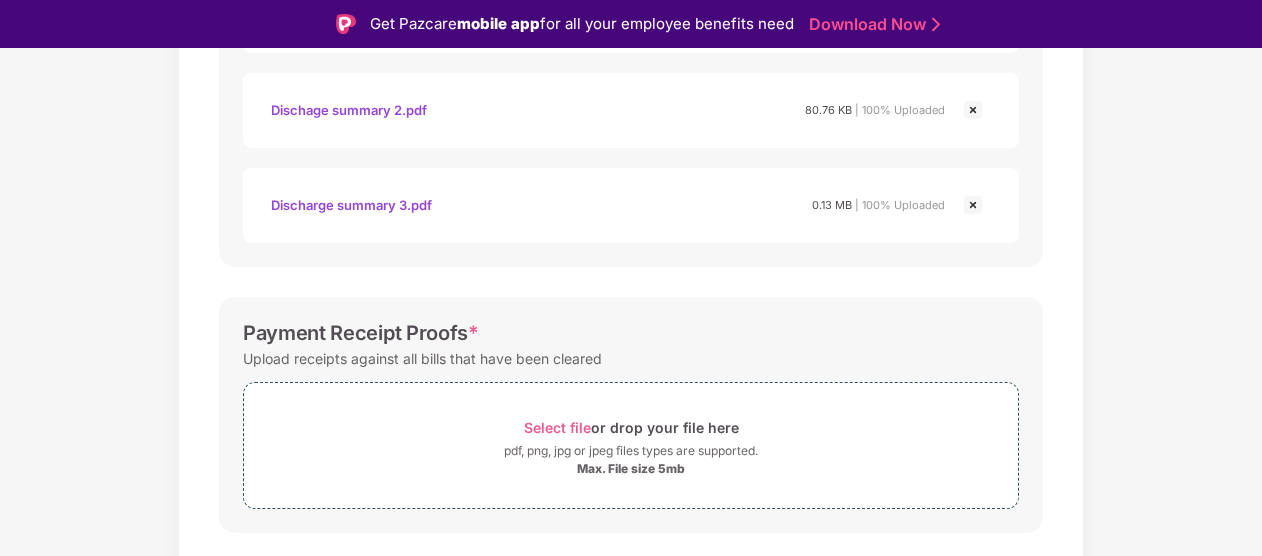 scroll, scrollTop: 1603, scrollLeft: 0, axis: vertical 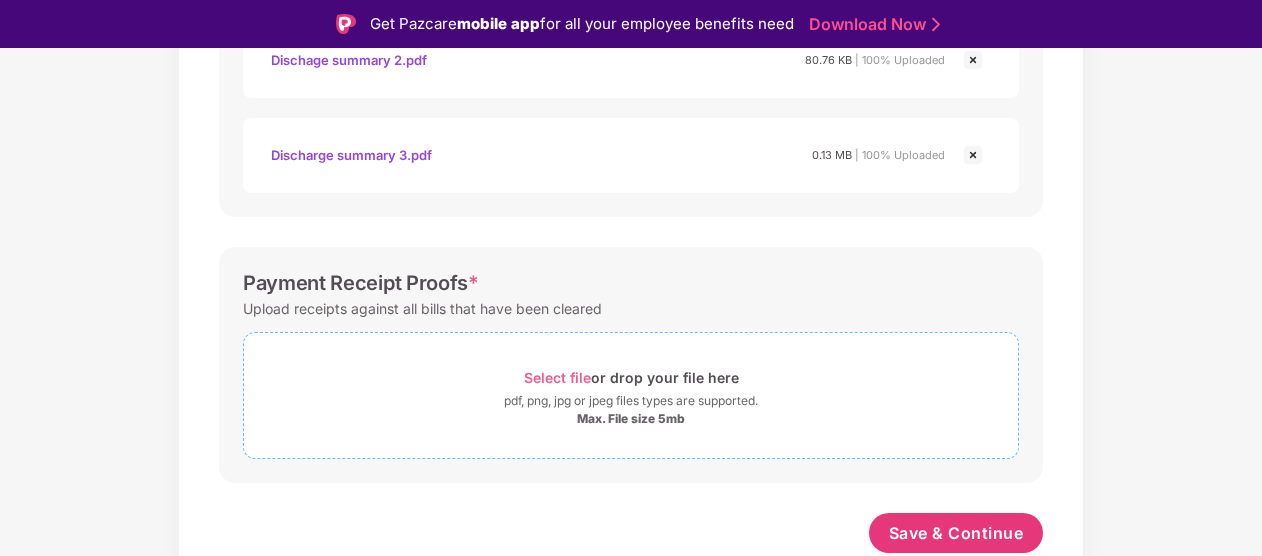 click on "Max. File size 5mb" at bounding box center [631, 419] 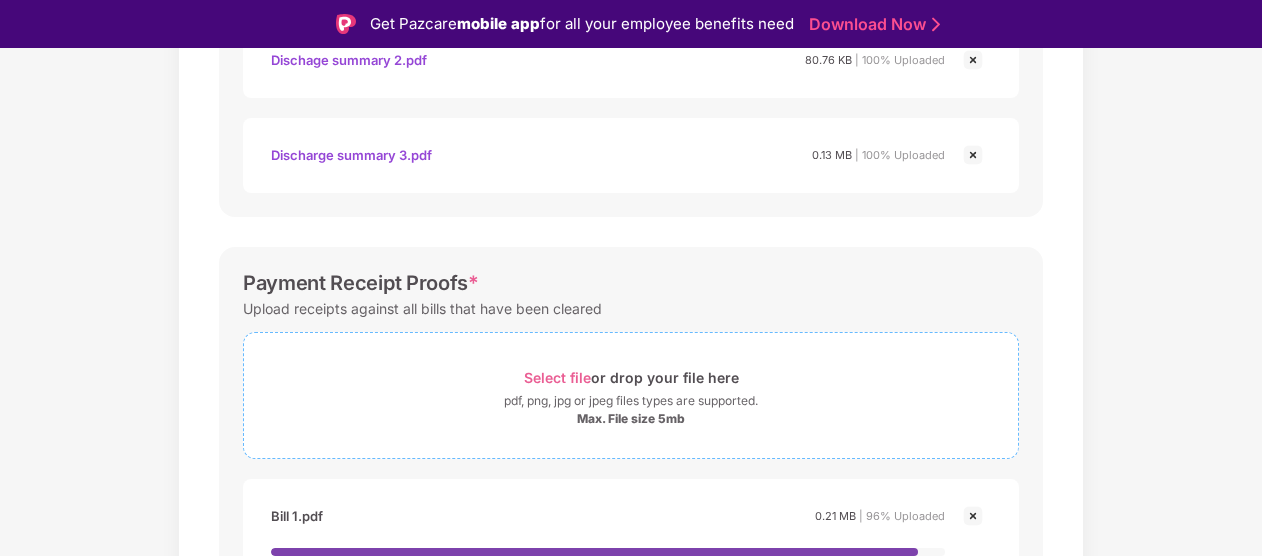 click on "Select file" at bounding box center [557, 377] 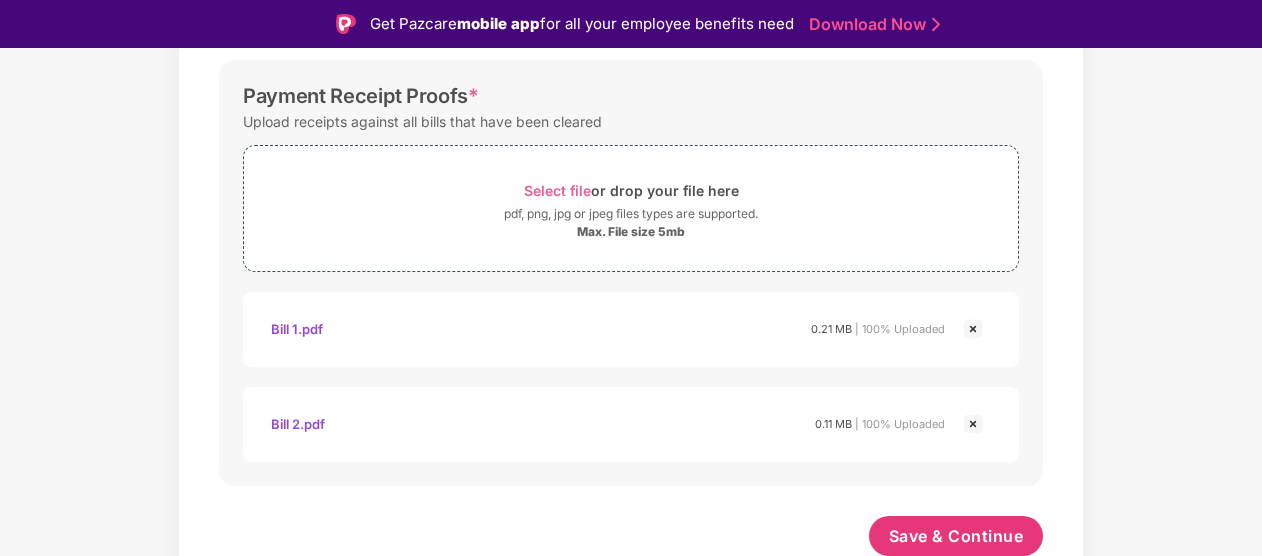 scroll, scrollTop: 1793, scrollLeft: 0, axis: vertical 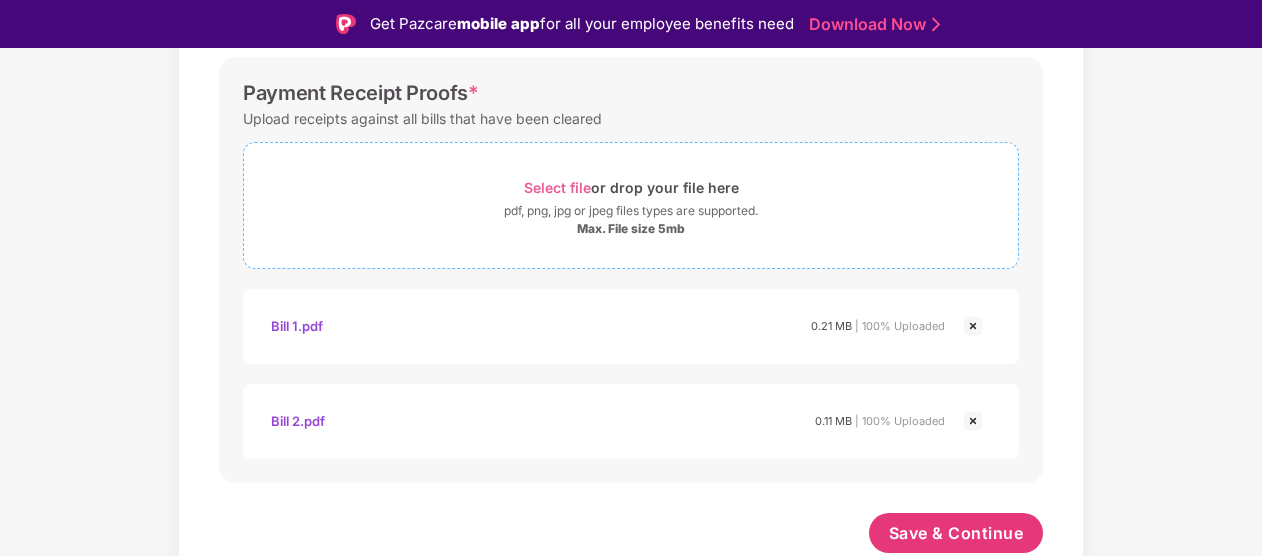 click on "Max. File size 5mb" at bounding box center (631, 229) 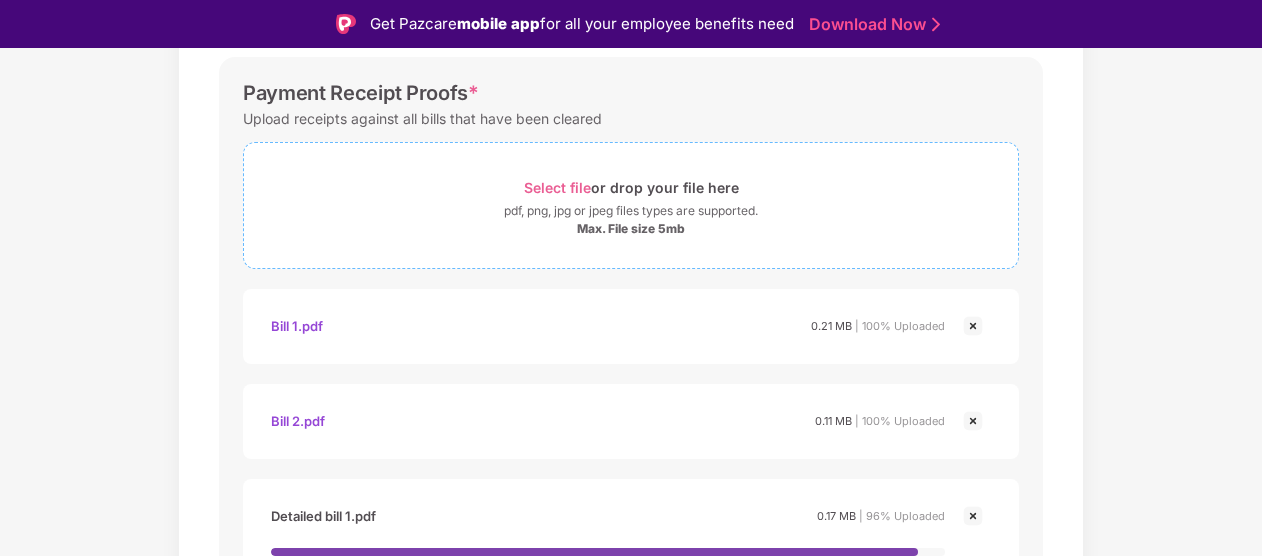 click on "Max. File size 5mb" at bounding box center [631, 229] 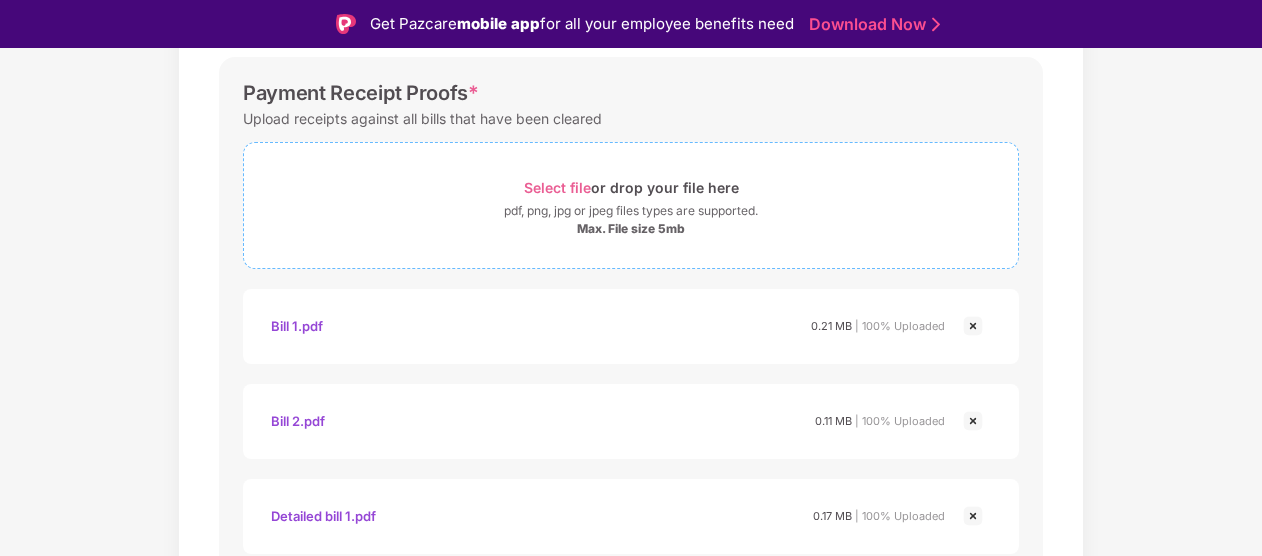 click on "Max. File size 5mb" at bounding box center [631, 229] 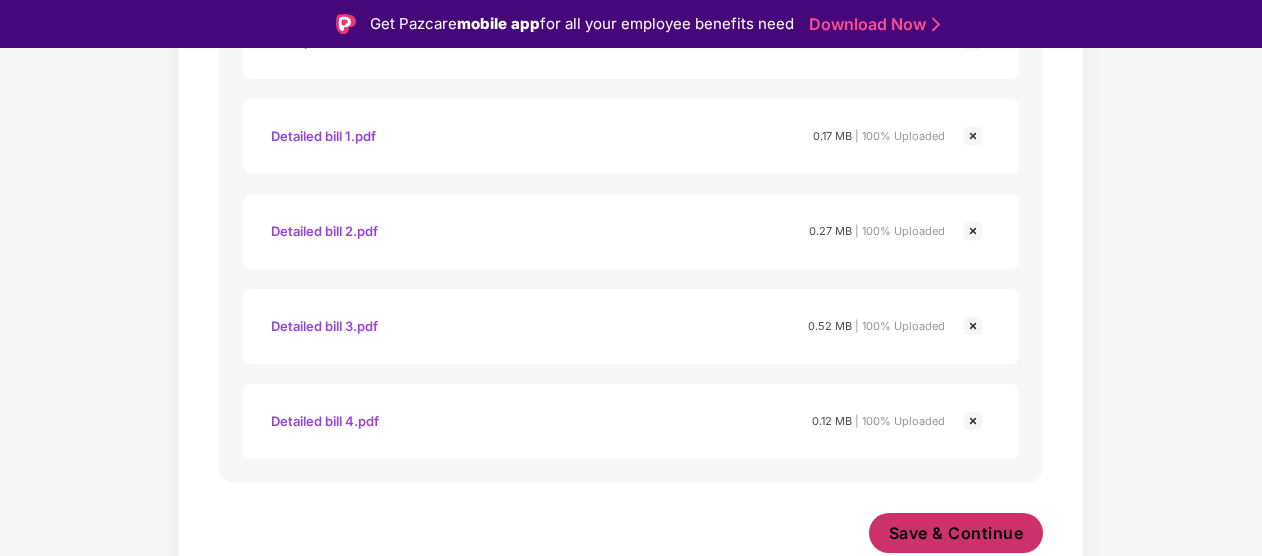 scroll, scrollTop: 2173, scrollLeft: 0, axis: vertical 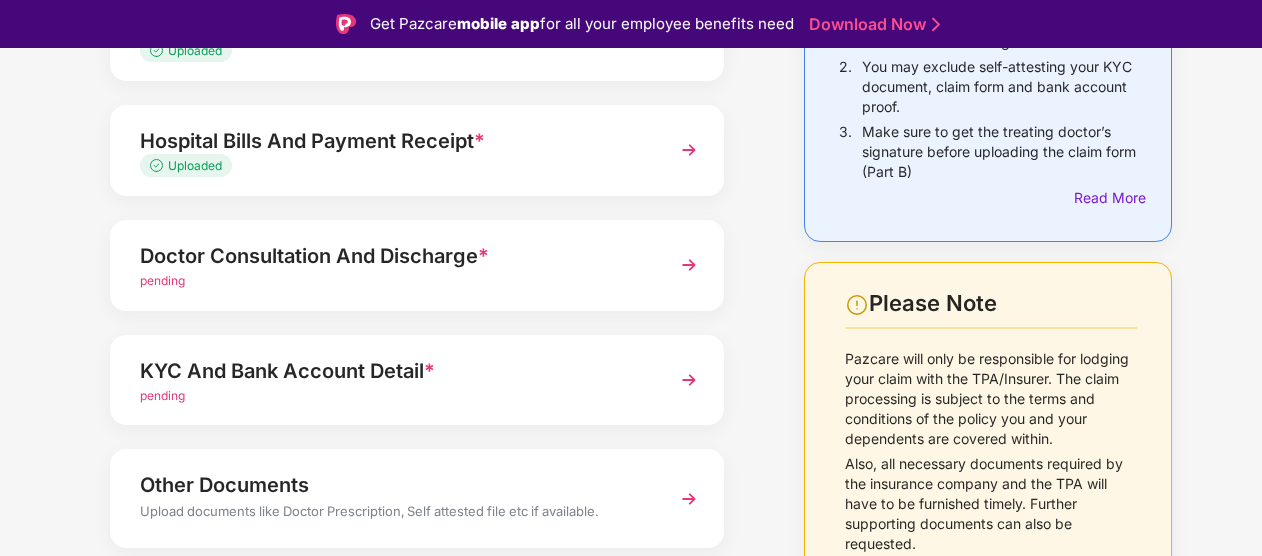 click on "pending" at bounding box center [394, 281] 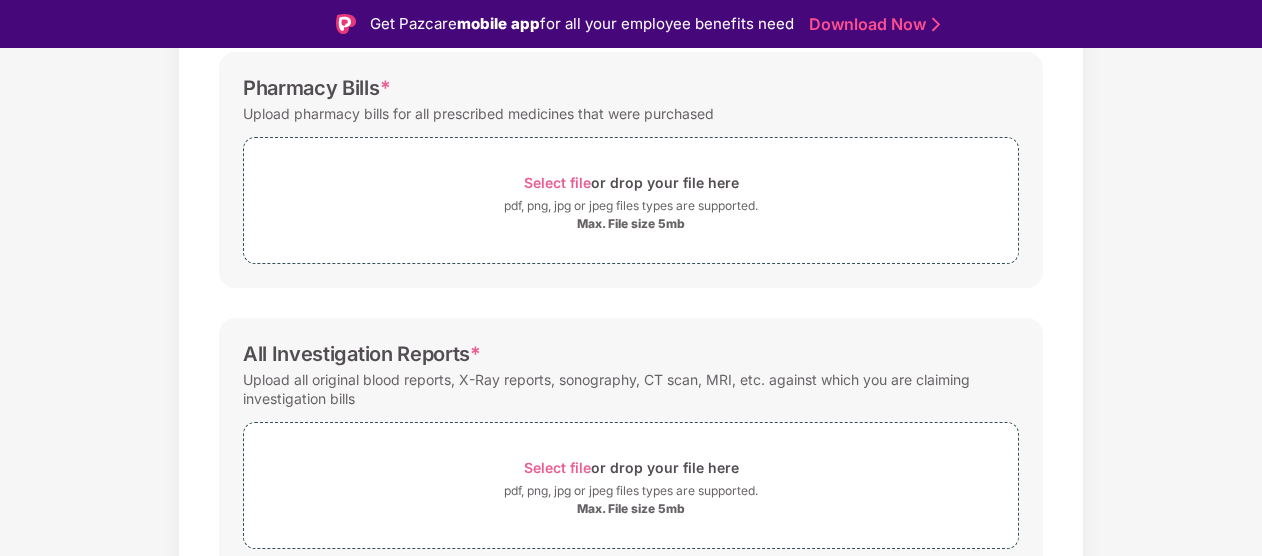 scroll, scrollTop: 575, scrollLeft: 0, axis: vertical 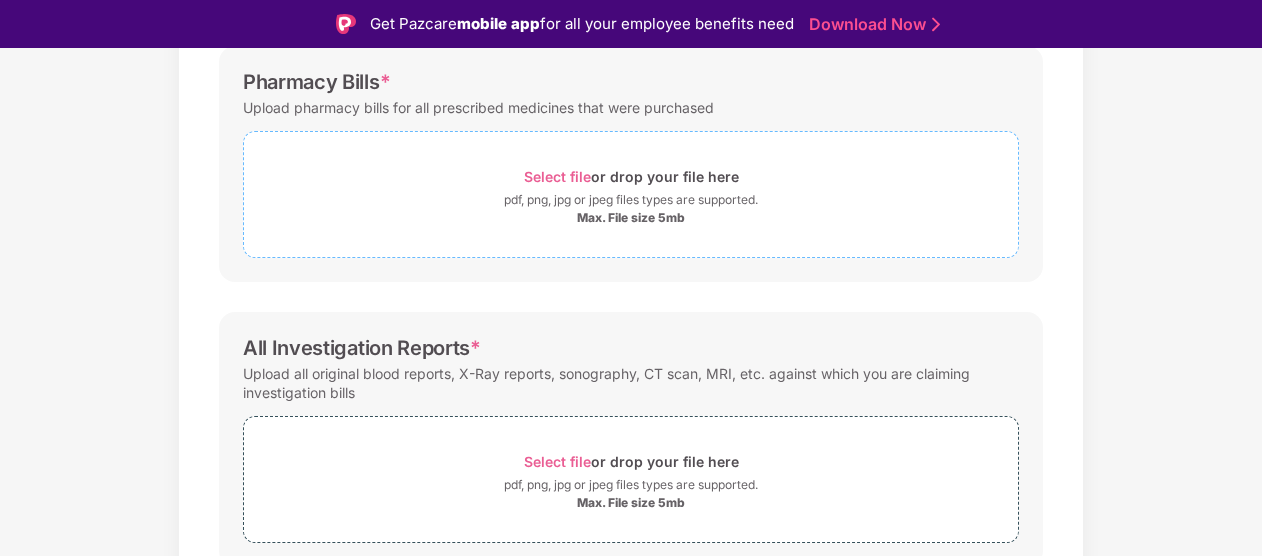 click on "Select file  or drop your file here pdf, png, jpg or jpeg files types are supported. Max. File size 5mb" at bounding box center [631, 194] 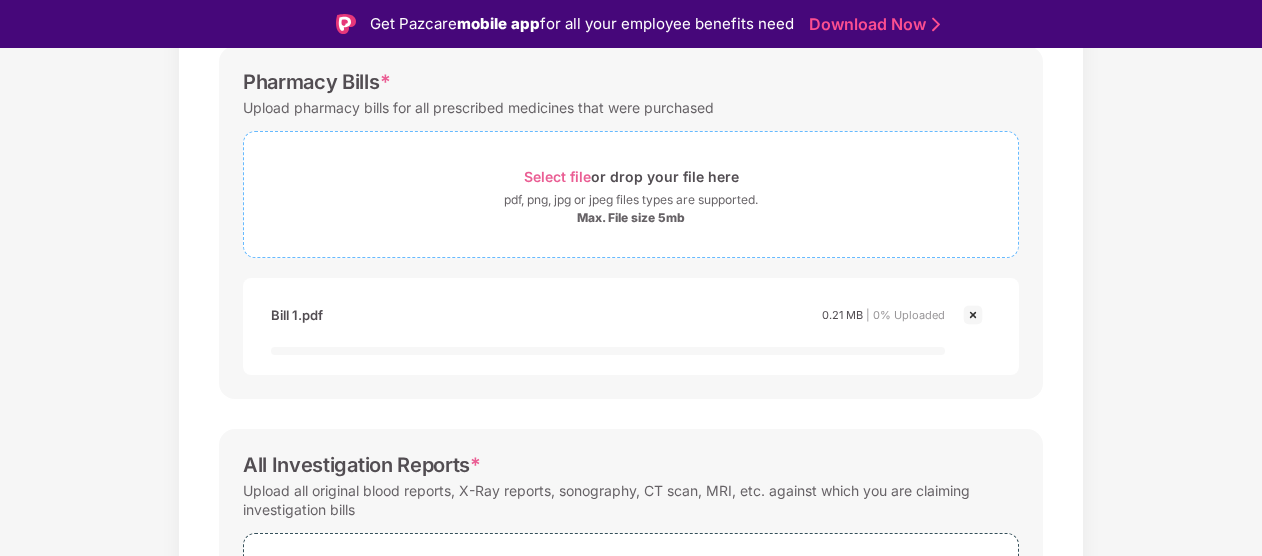 click on "Max. File size 5mb" at bounding box center (631, 218) 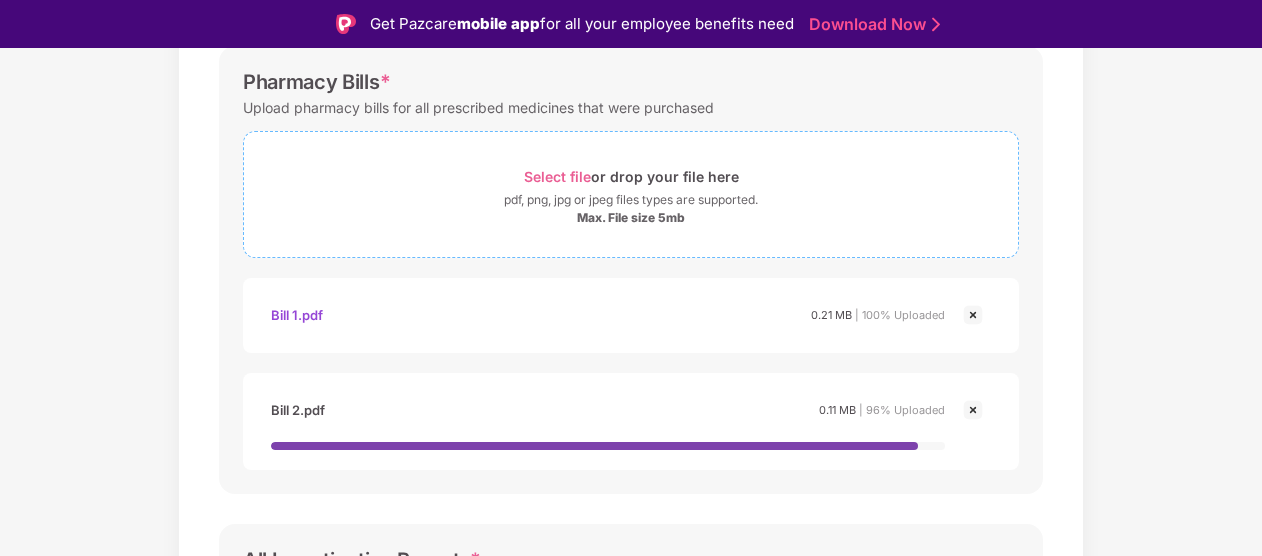 click on "Max. File size 5mb" at bounding box center [631, 218] 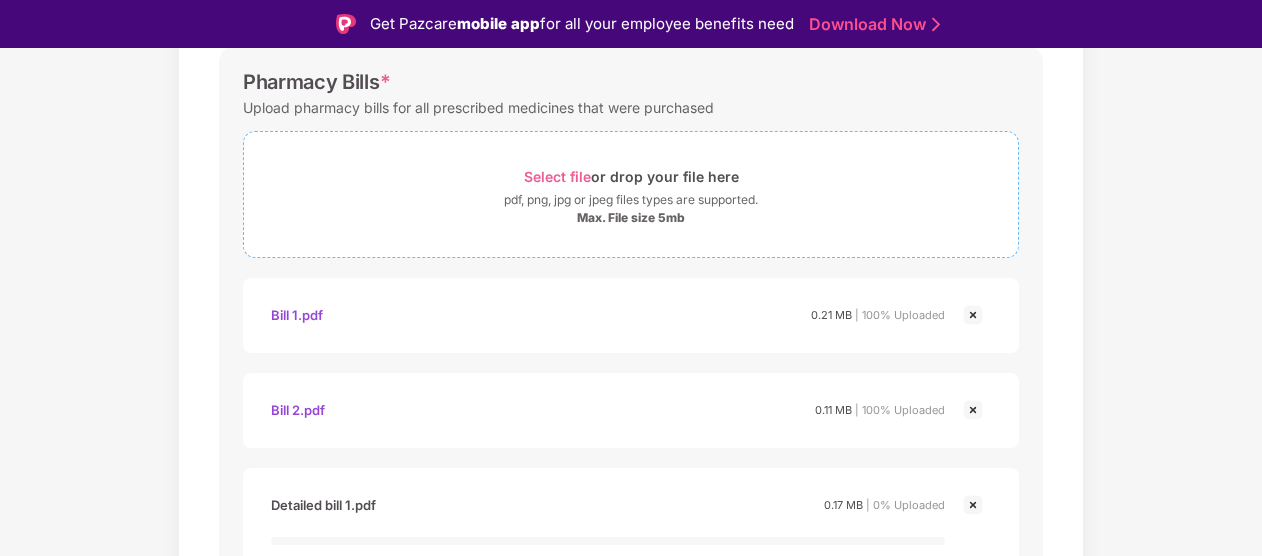 click on "Select file  or drop your file here" at bounding box center [631, 176] 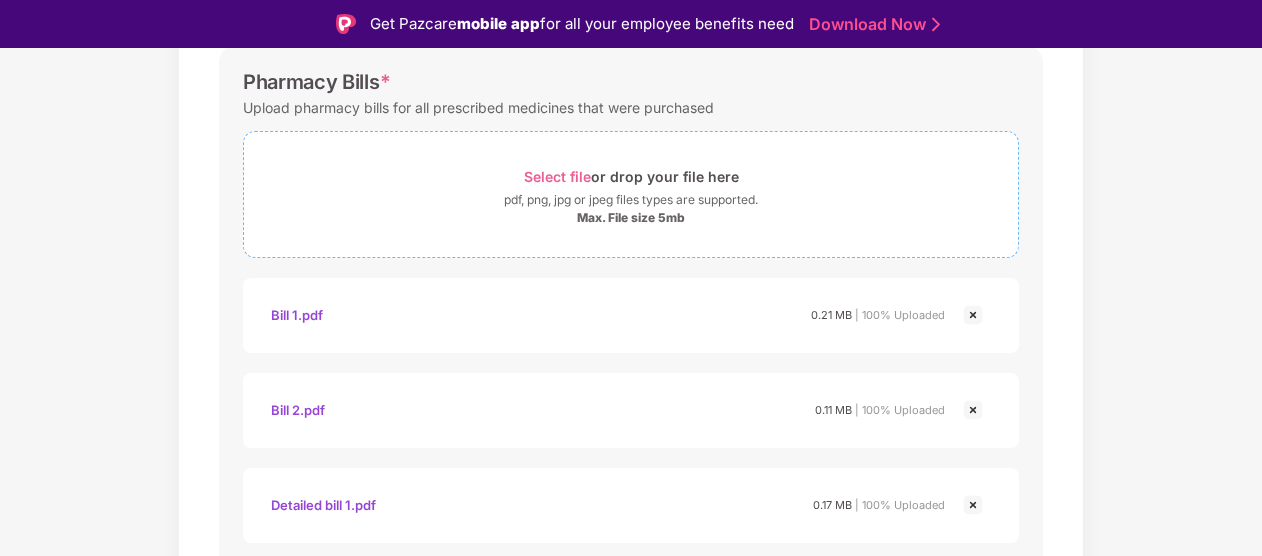click on "Select file  or drop your file here pdf, png, jpg or jpeg files types are supported. Max. File size 5mb" at bounding box center (631, 194) 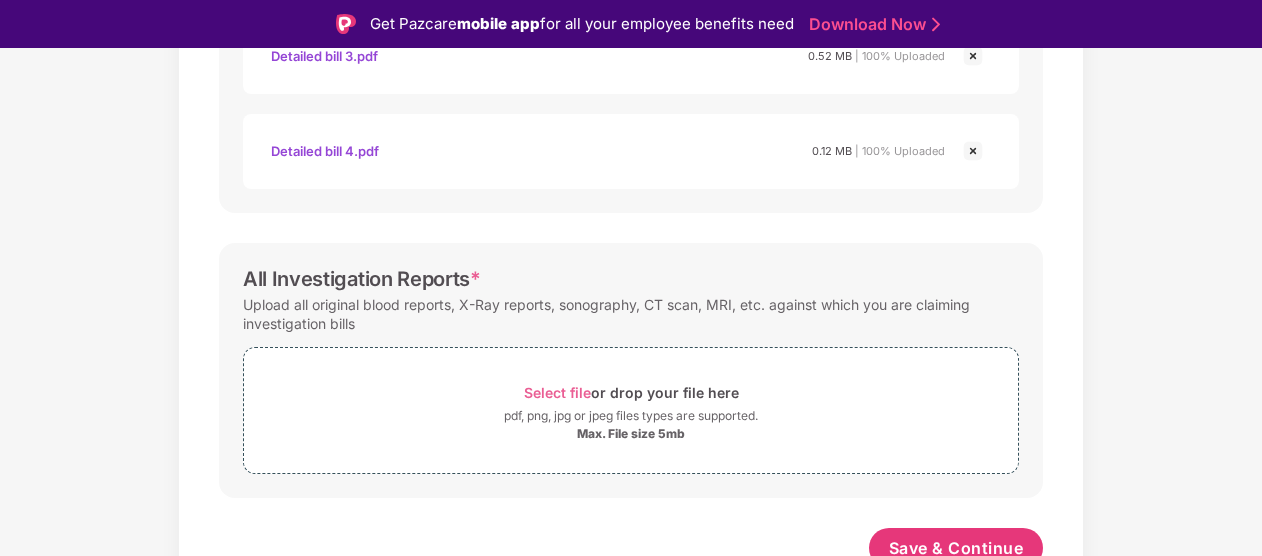 scroll, scrollTop: 1229, scrollLeft: 0, axis: vertical 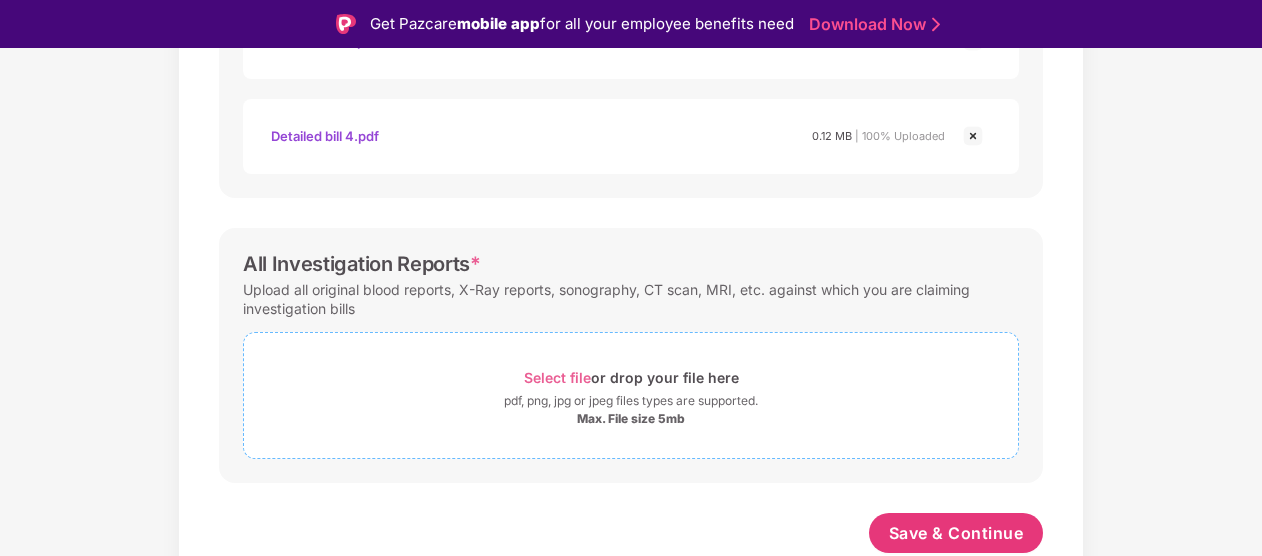 click on "pdf, png, jpg or jpeg files types are supported." at bounding box center (631, 401) 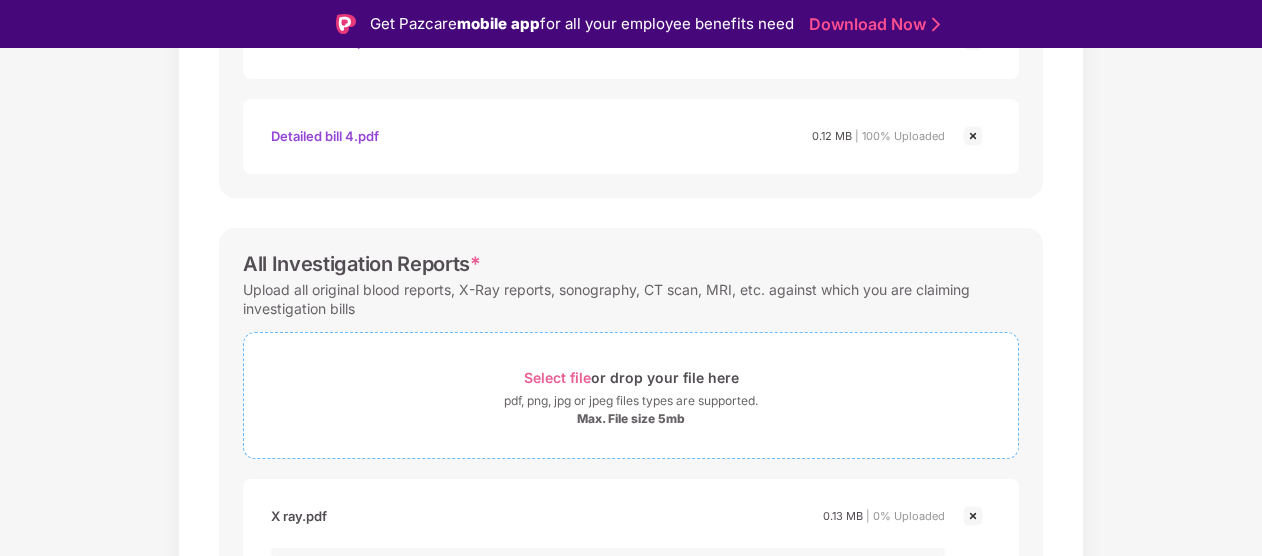 click on "Select file" at bounding box center (557, 377) 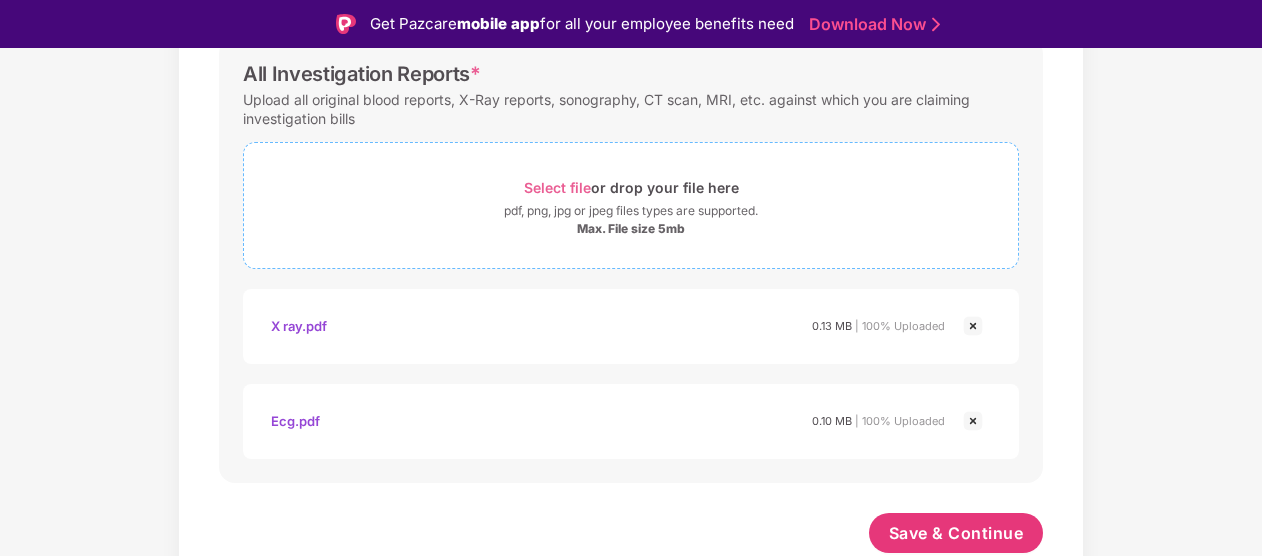 scroll, scrollTop: 1419, scrollLeft: 0, axis: vertical 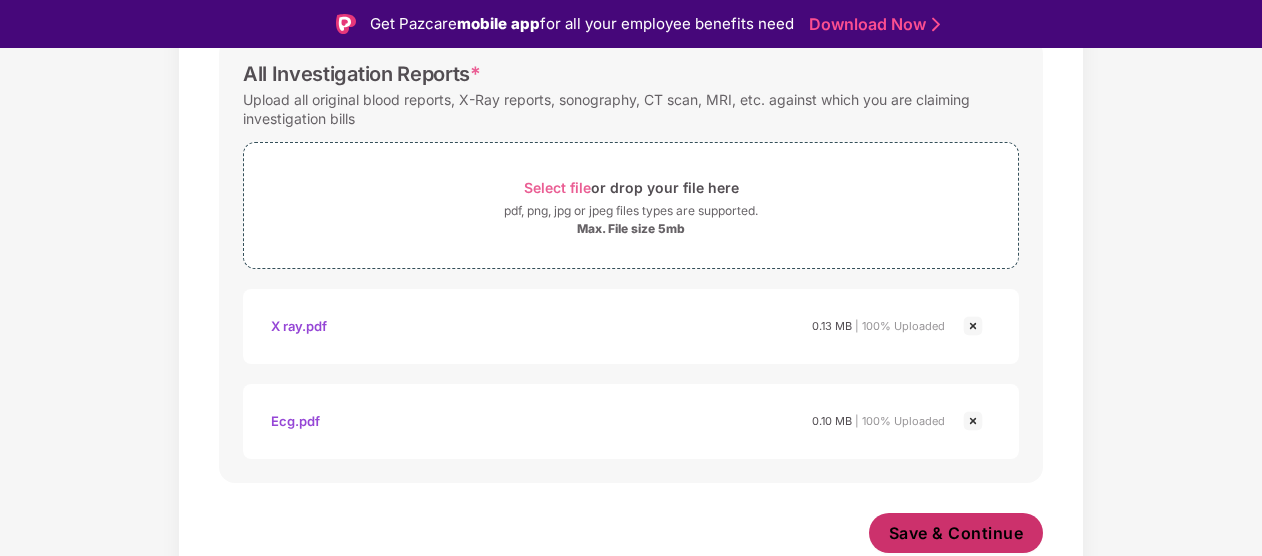 click on "Save & Continue" at bounding box center (956, 533) 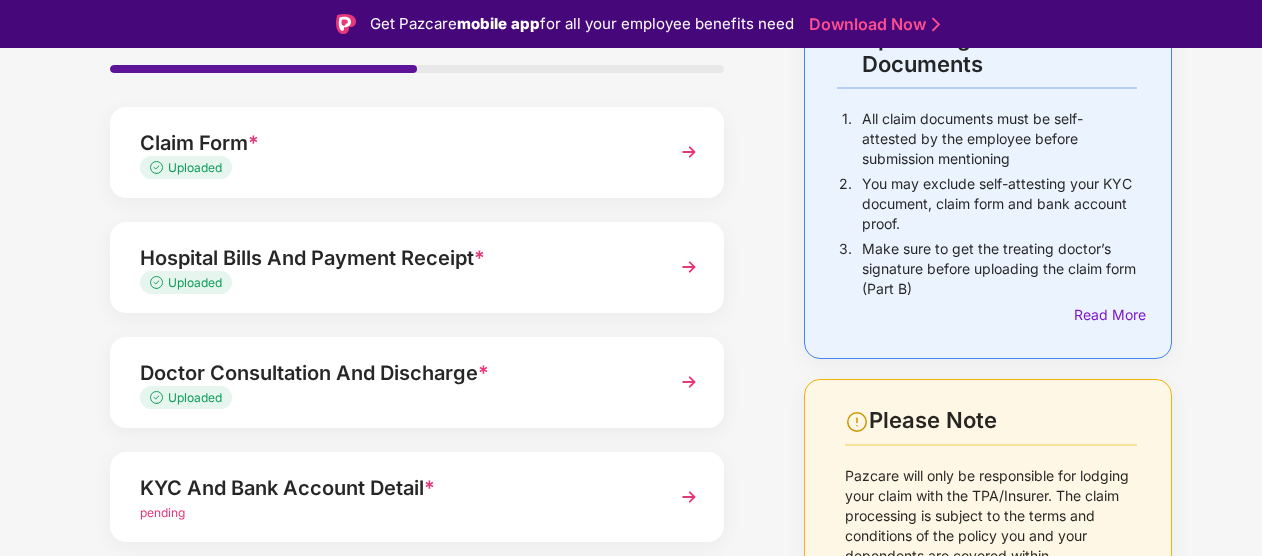 scroll, scrollTop: 356, scrollLeft: 0, axis: vertical 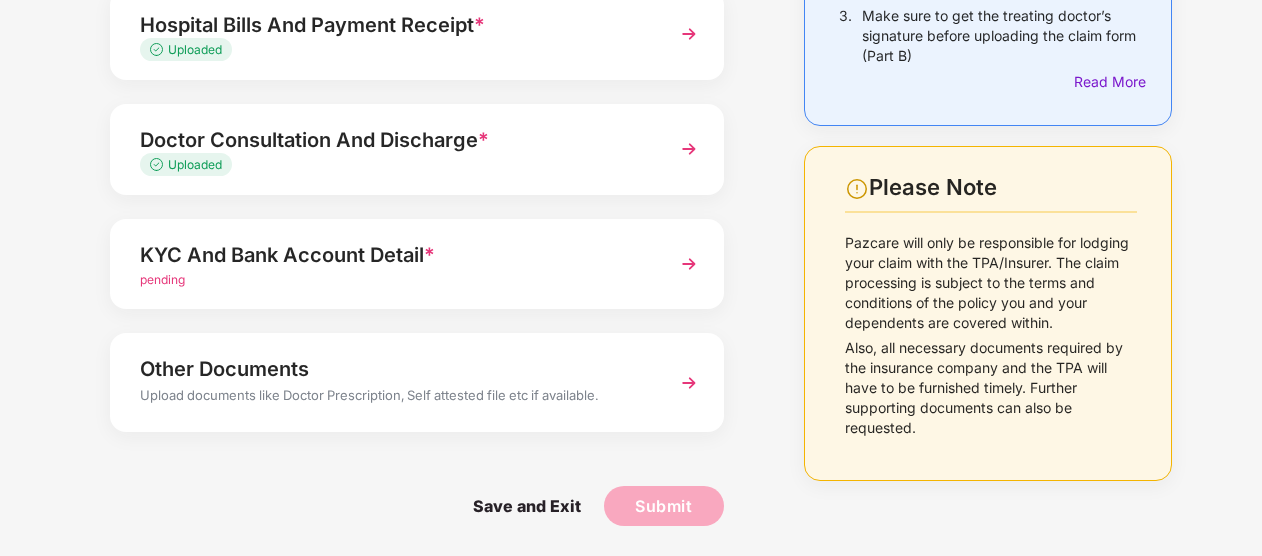 click on "pending" at bounding box center [394, 280] 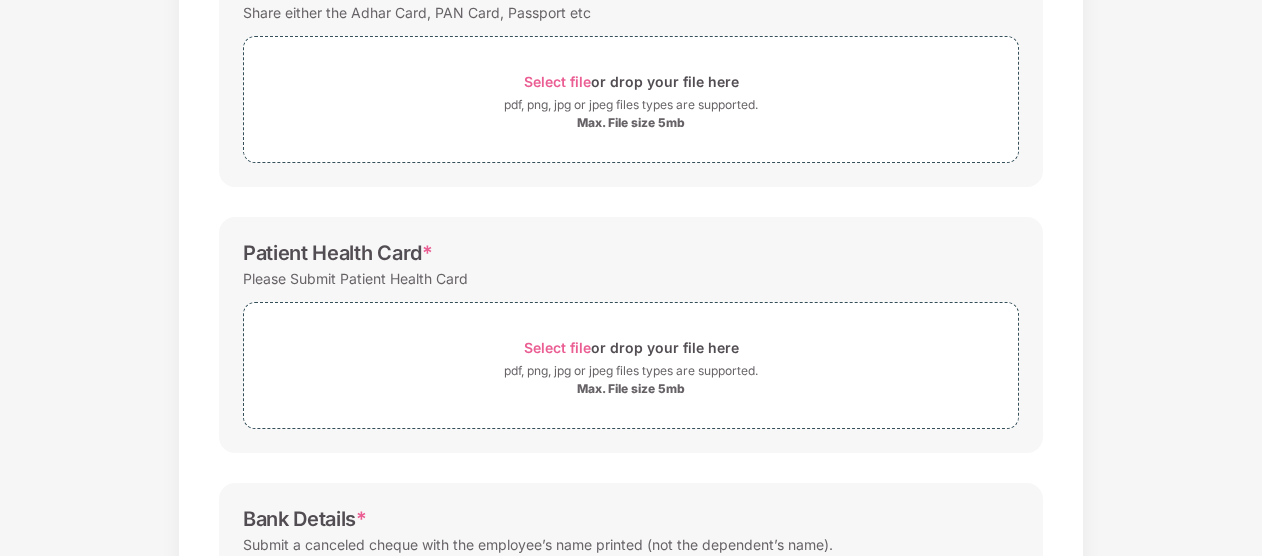 scroll, scrollTop: 0, scrollLeft: 0, axis: both 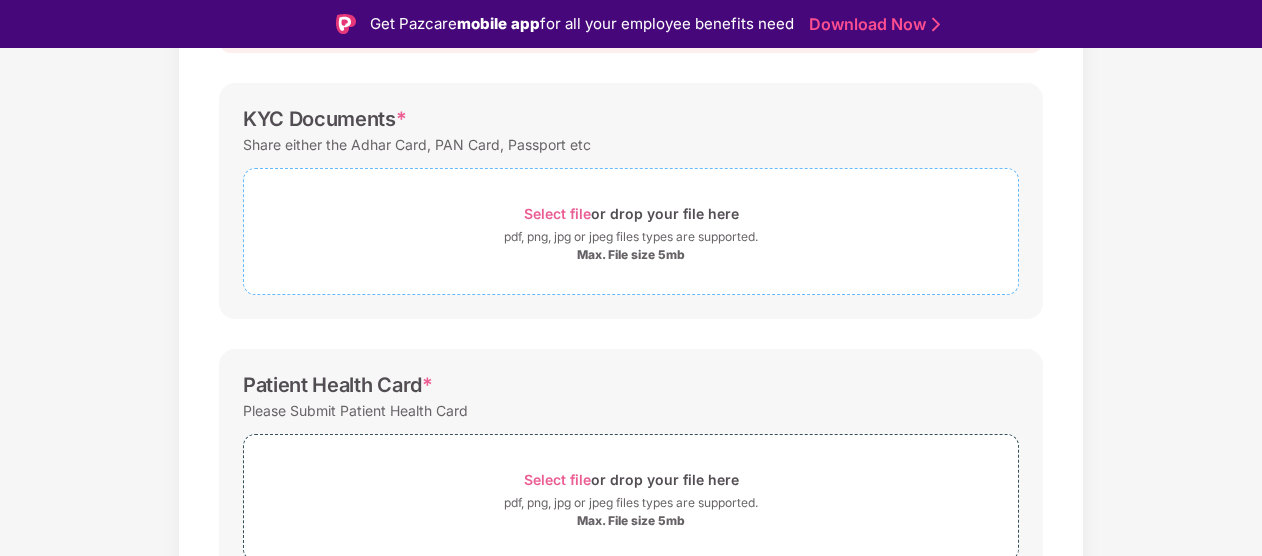 click on "pdf, png, jpg or jpeg files types are supported." at bounding box center [631, 237] 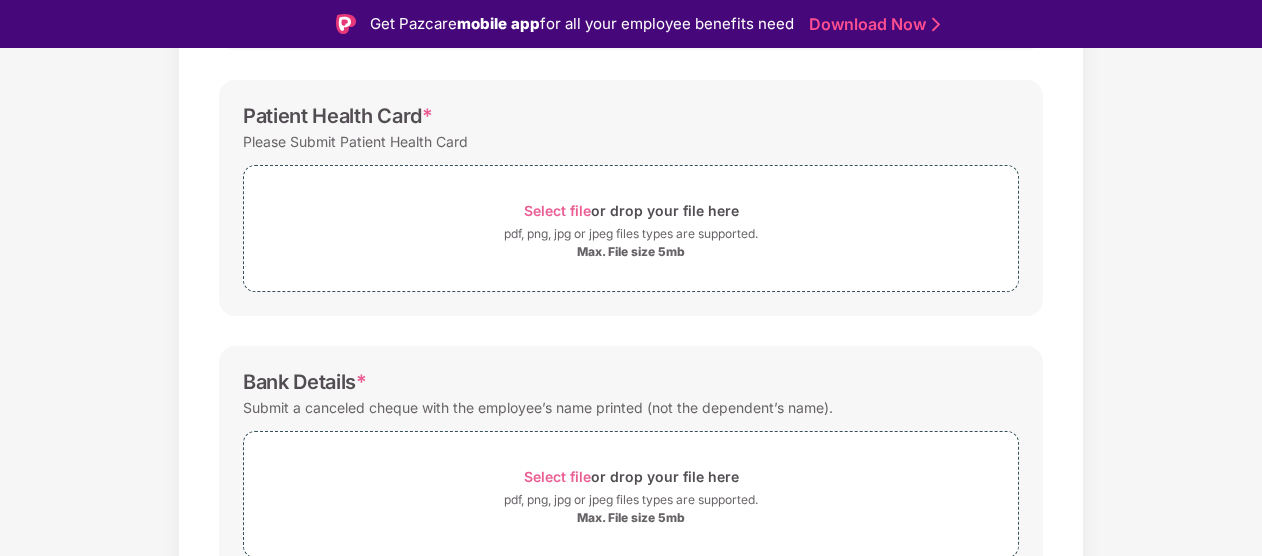 scroll, scrollTop: 735, scrollLeft: 0, axis: vertical 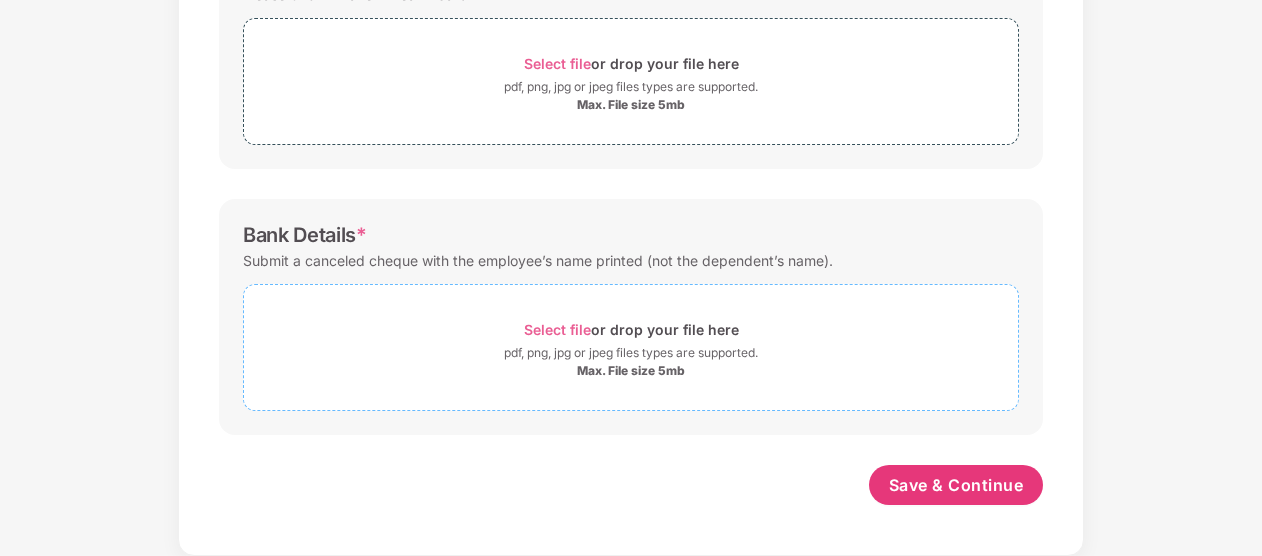 click on "Select file  or drop your file here" at bounding box center [631, 329] 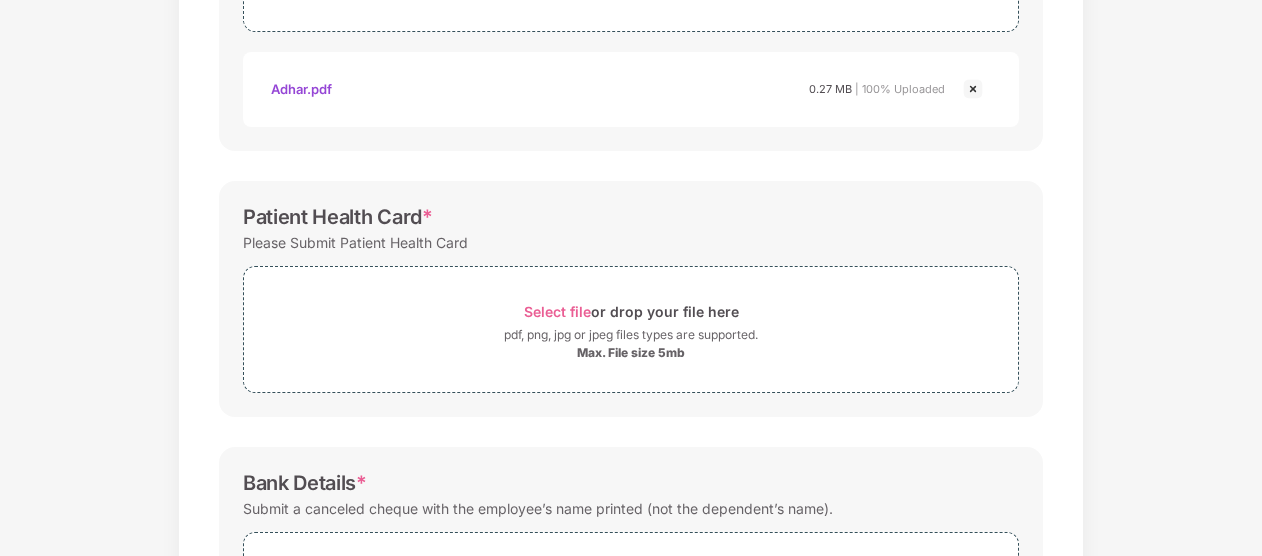 scroll, scrollTop: 468, scrollLeft: 0, axis: vertical 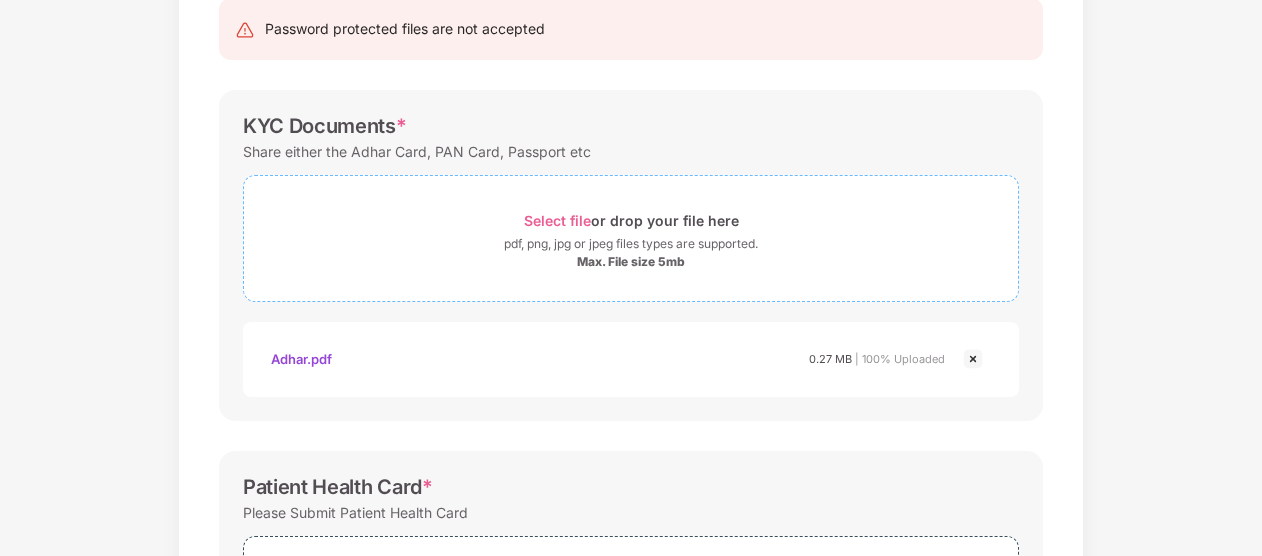 click on "Max. File size 5mb" at bounding box center (631, 262) 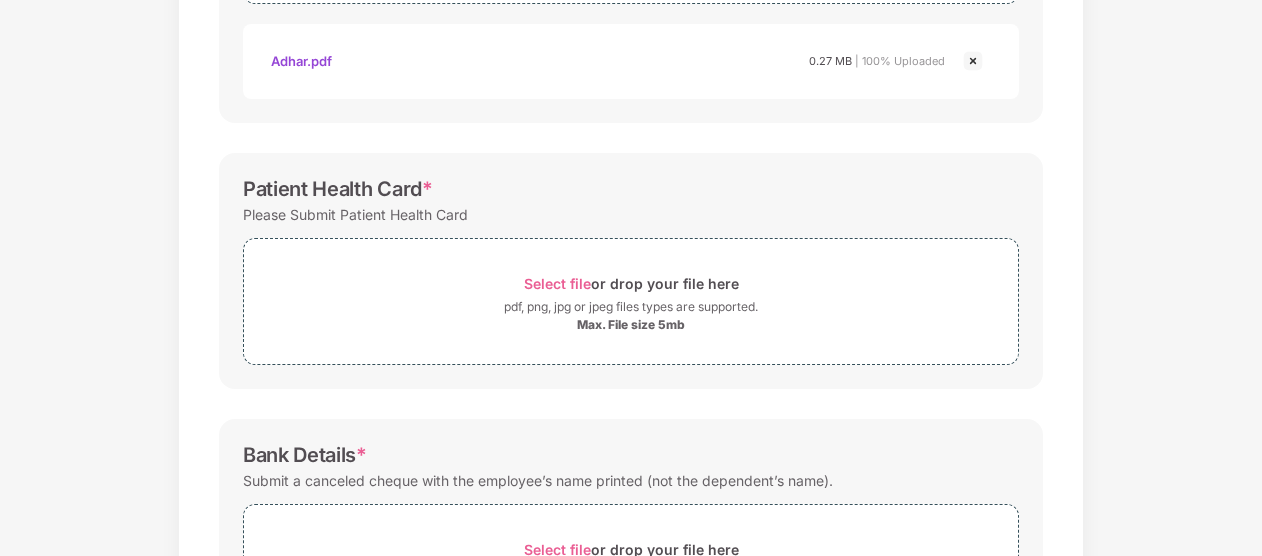 scroll, scrollTop: 599, scrollLeft: 0, axis: vertical 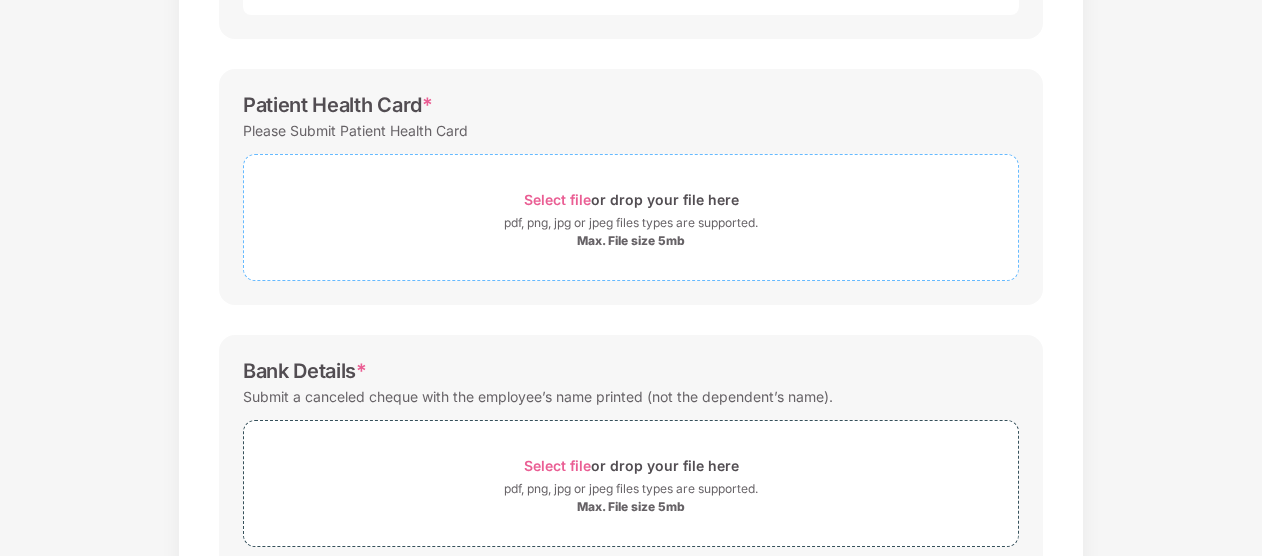 click on "pdf, png, jpg or jpeg files types are supported." at bounding box center [631, 223] 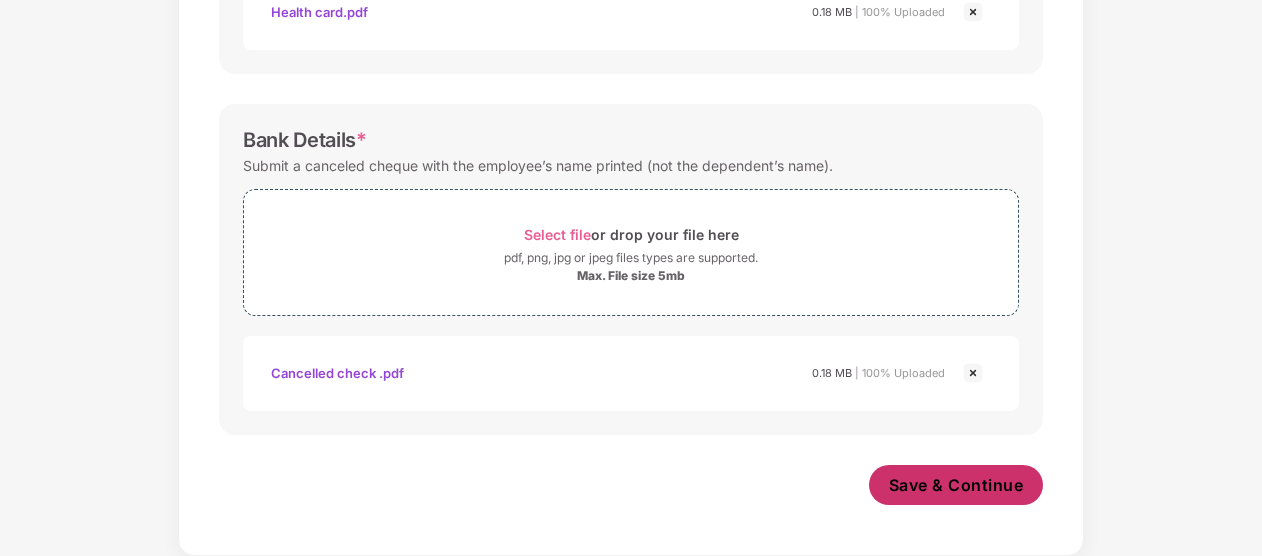 scroll, scrollTop: 925, scrollLeft: 0, axis: vertical 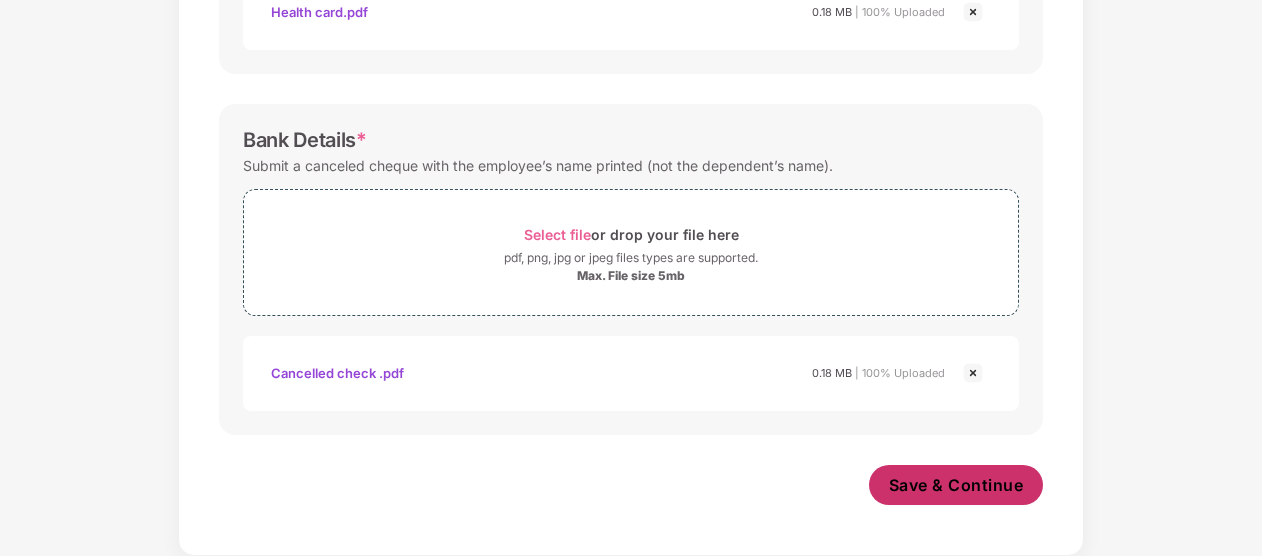 click on "Save & Continue" at bounding box center (956, 485) 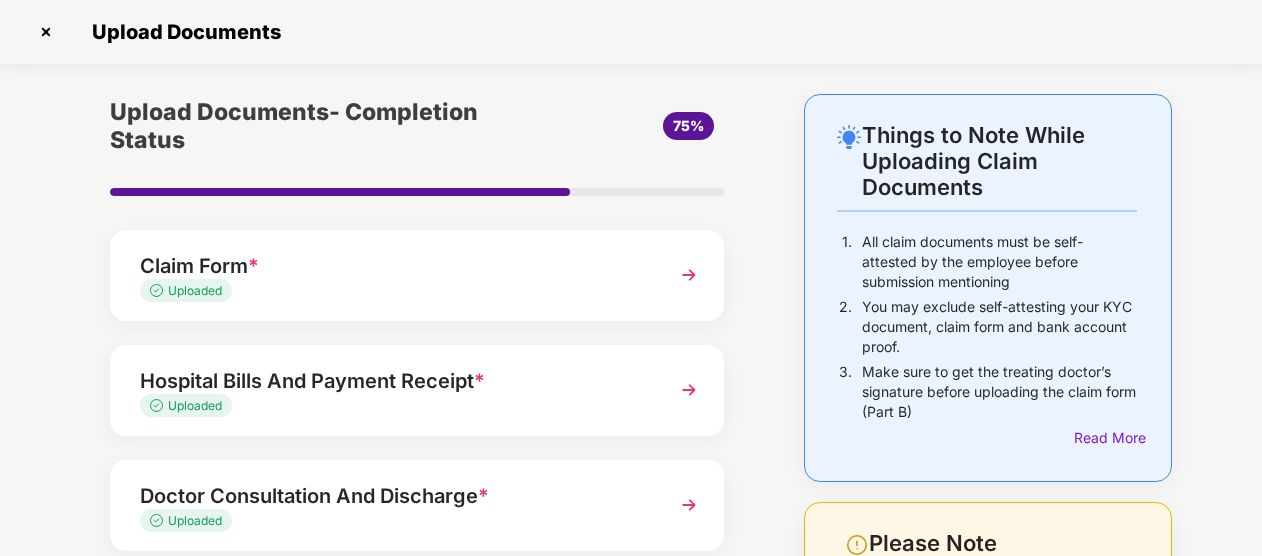 scroll, scrollTop: 356, scrollLeft: 0, axis: vertical 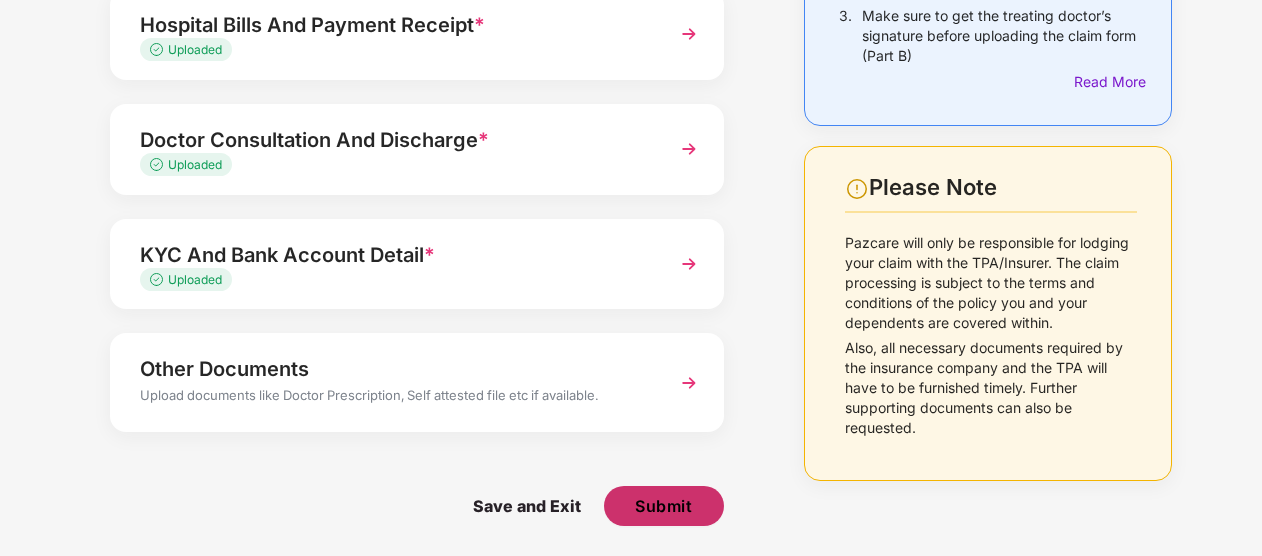 click on "Submit" at bounding box center (663, 506) 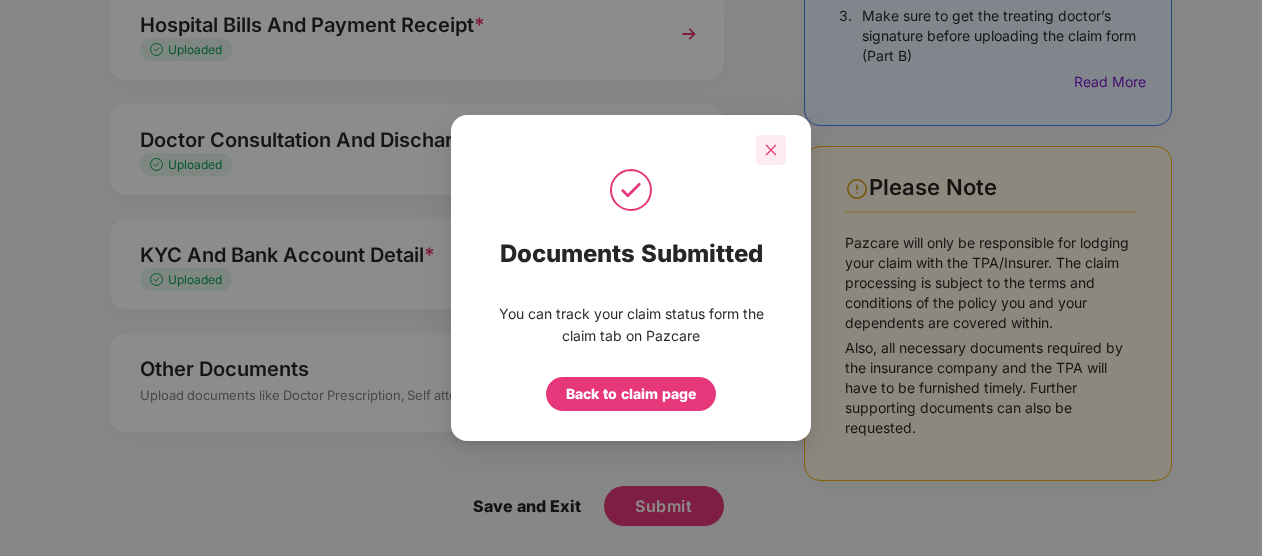 click at bounding box center [771, 150] 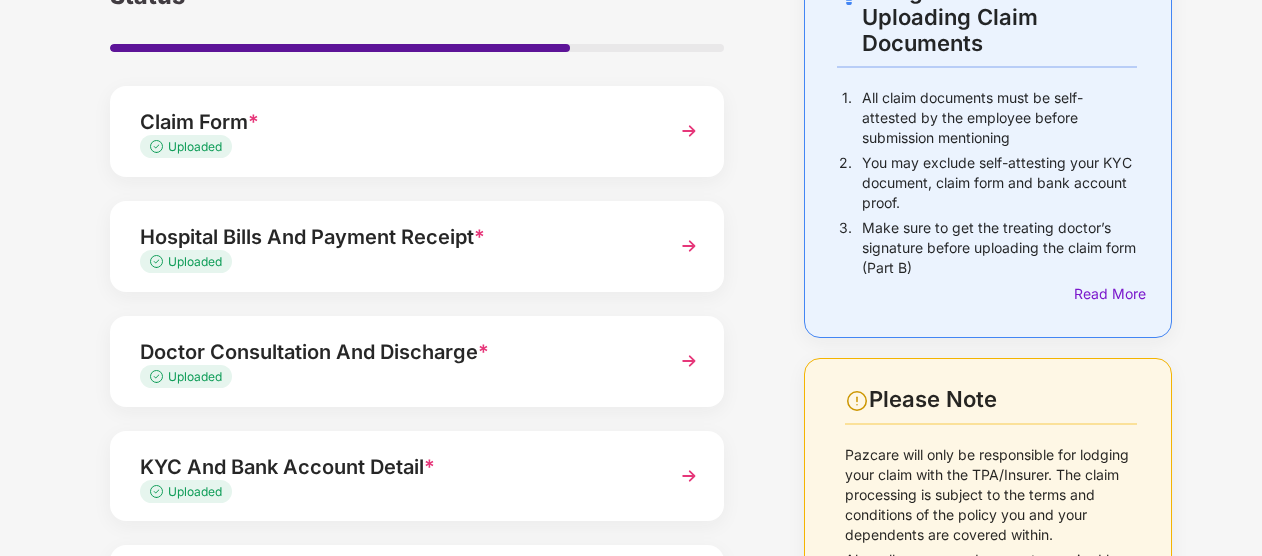 scroll, scrollTop: 135, scrollLeft: 0, axis: vertical 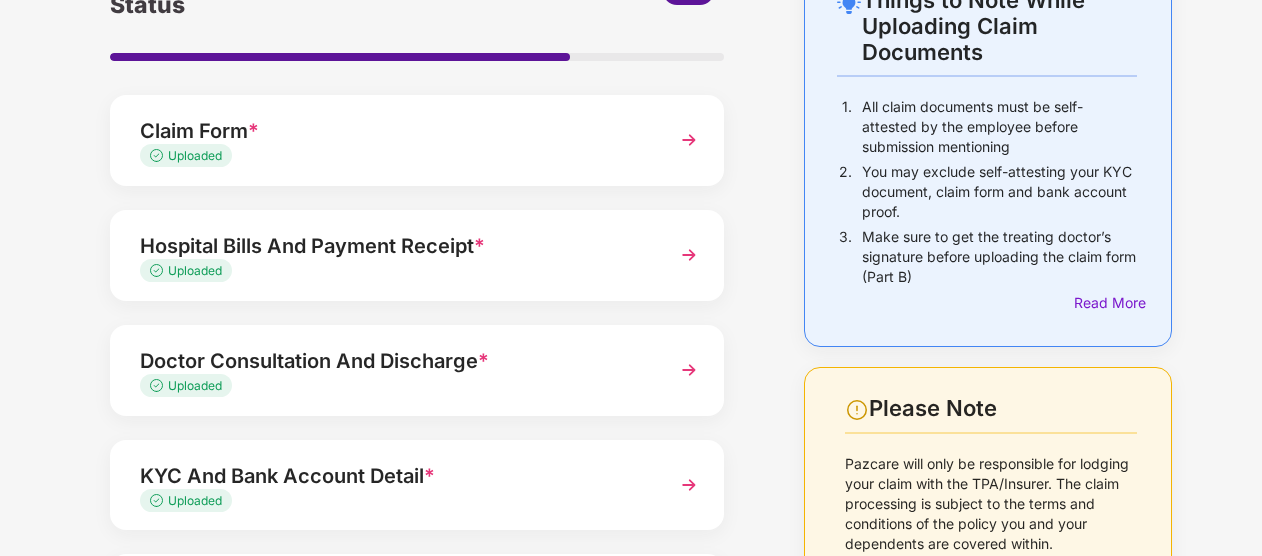 click on "Uploaded" at bounding box center (394, 156) 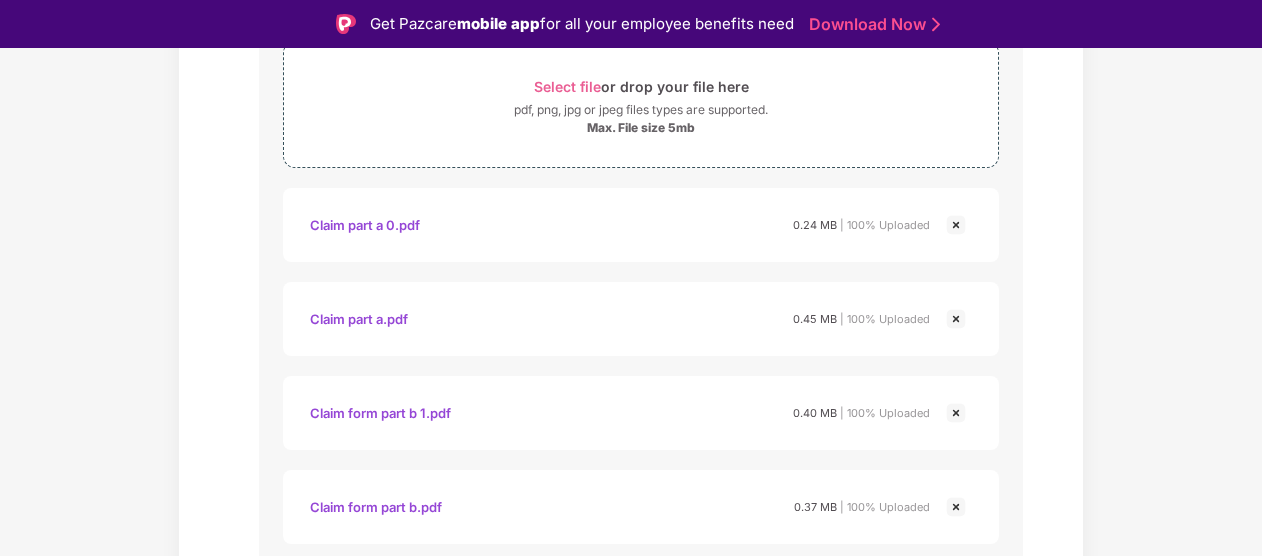 scroll, scrollTop: 427, scrollLeft: 0, axis: vertical 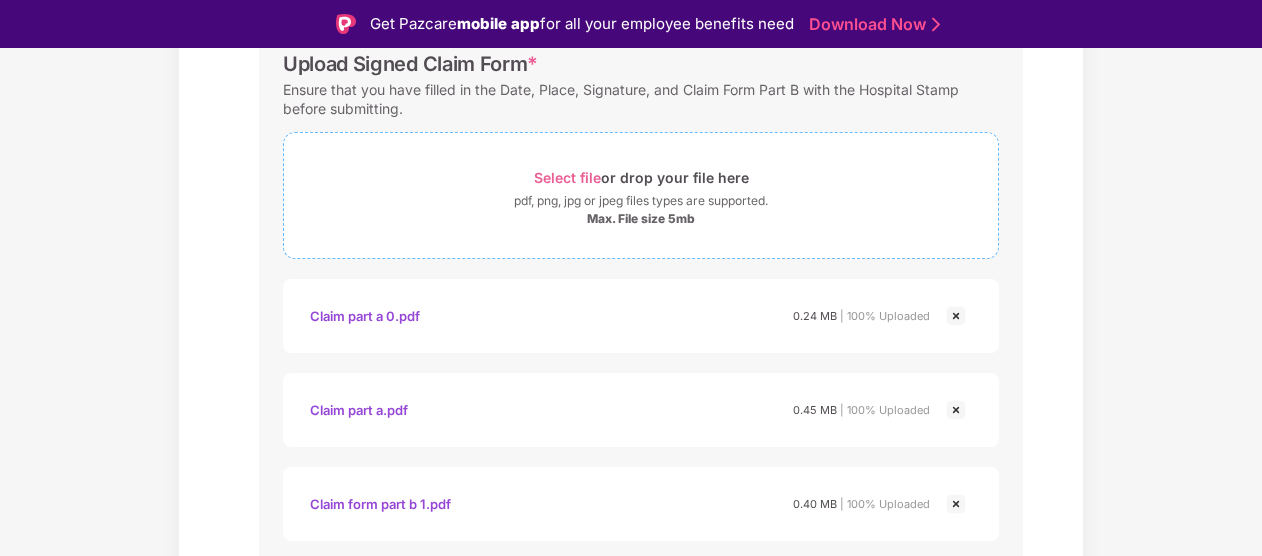 click on "pdf, png, jpg or jpeg files types are supported." at bounding box center (641, 201) 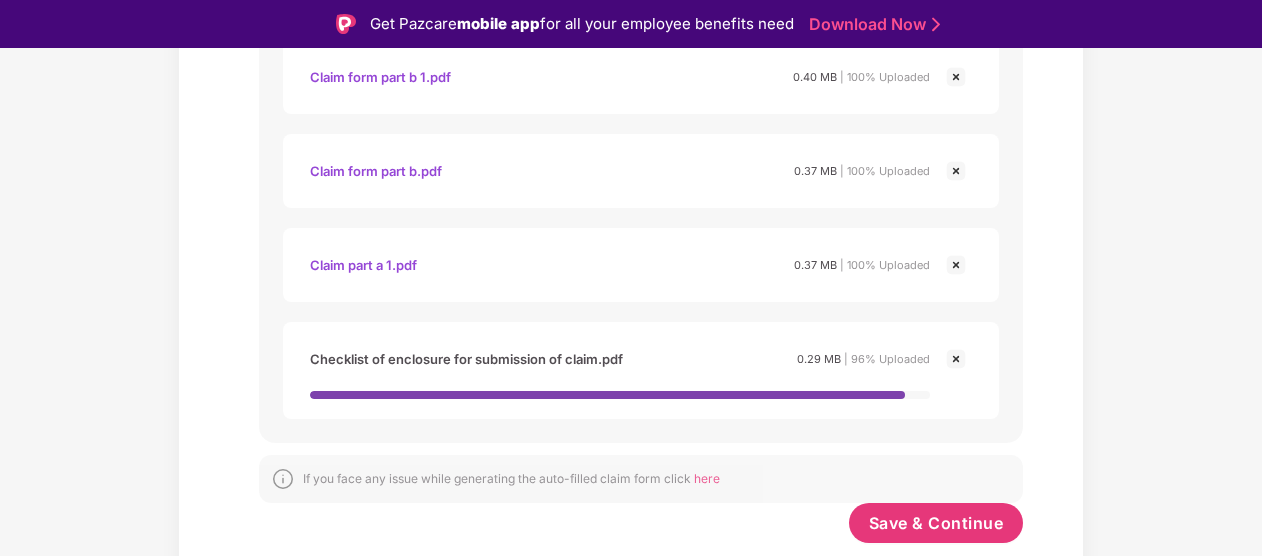 scroll, scrollTop: 839, scrollLeft: 0, axis: vertical 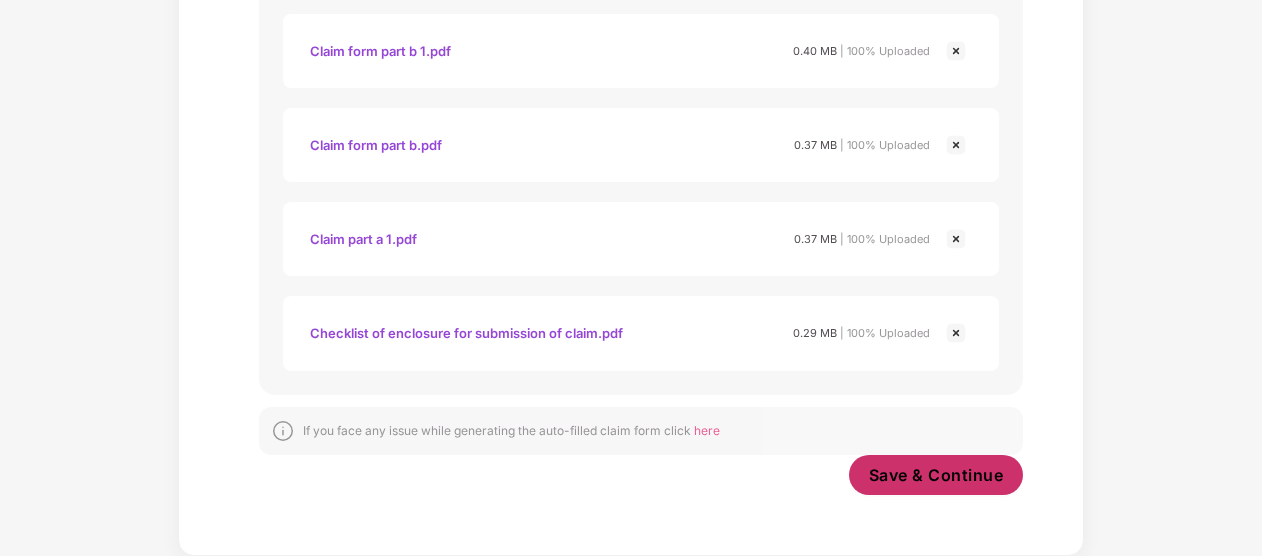 click on "Save & Continue" at bounding box center [936, 475] 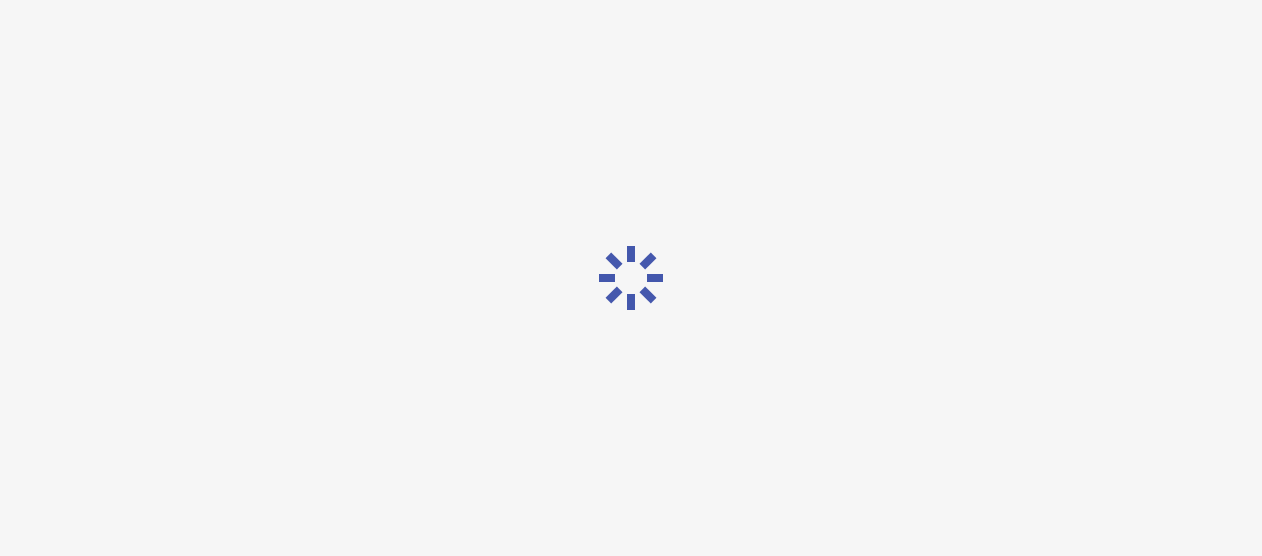 scroll, scrollTop: 0, scrollLeft: 0, axis: both 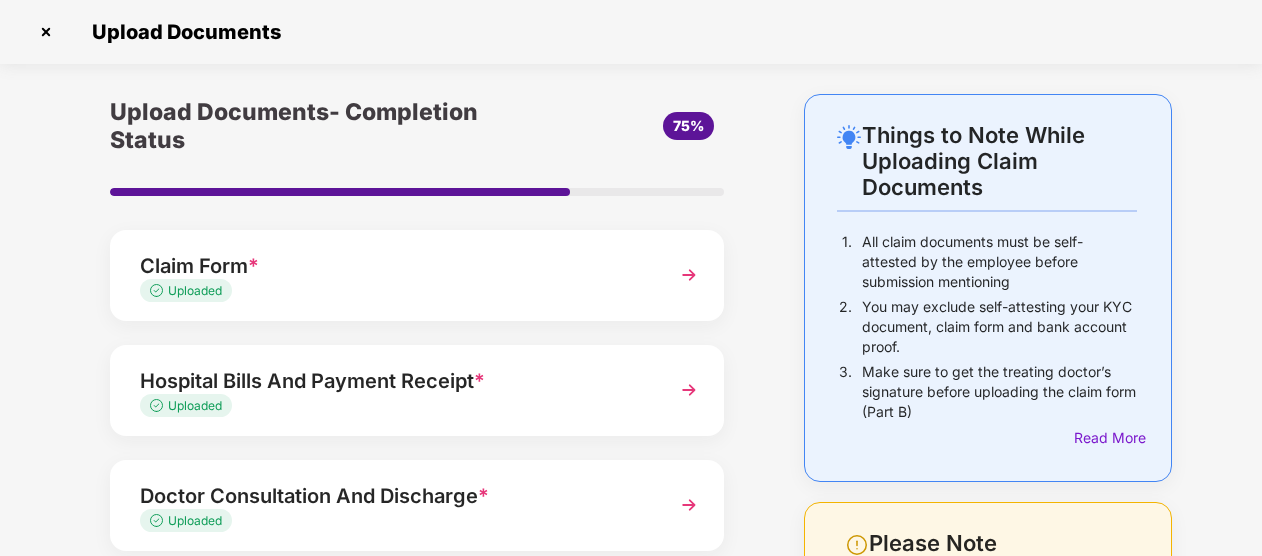 click on "Hospital Bills And Payment Receipt *" at bounding box center [394, 381] 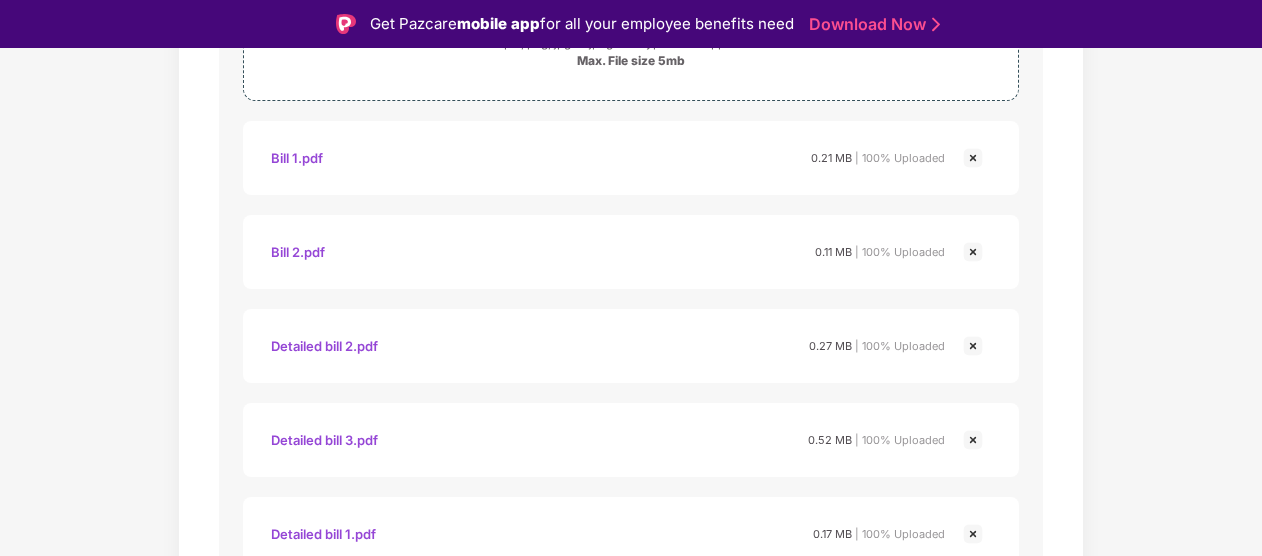 scroll, scrollTop: 2163, scrollLeft: 0, axis: vertical 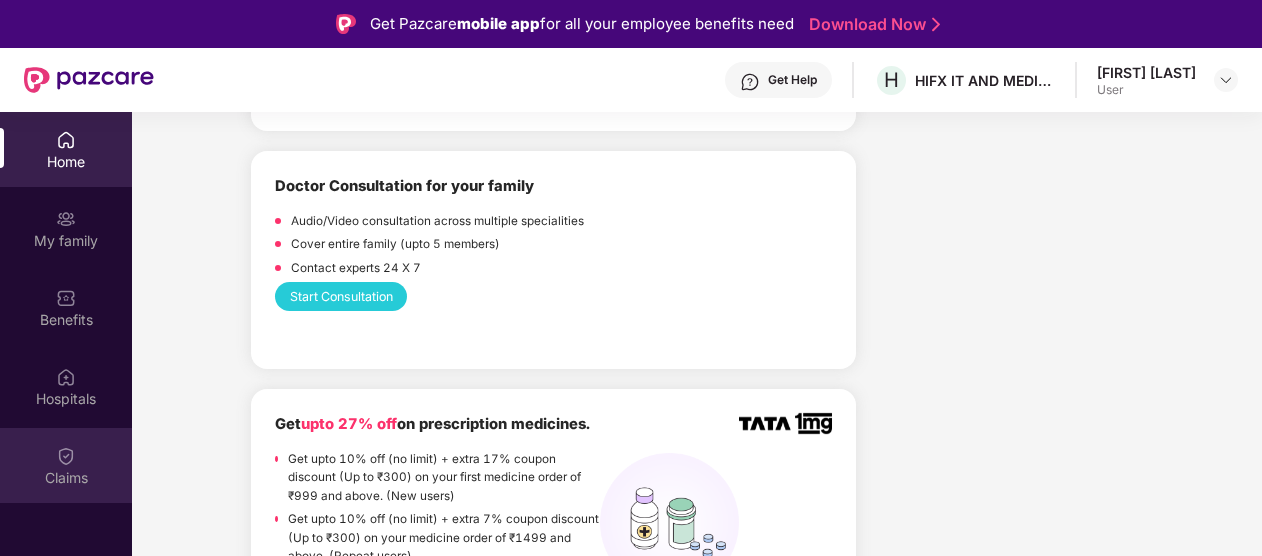 click on "Claims" at bounding box center (66, 465) 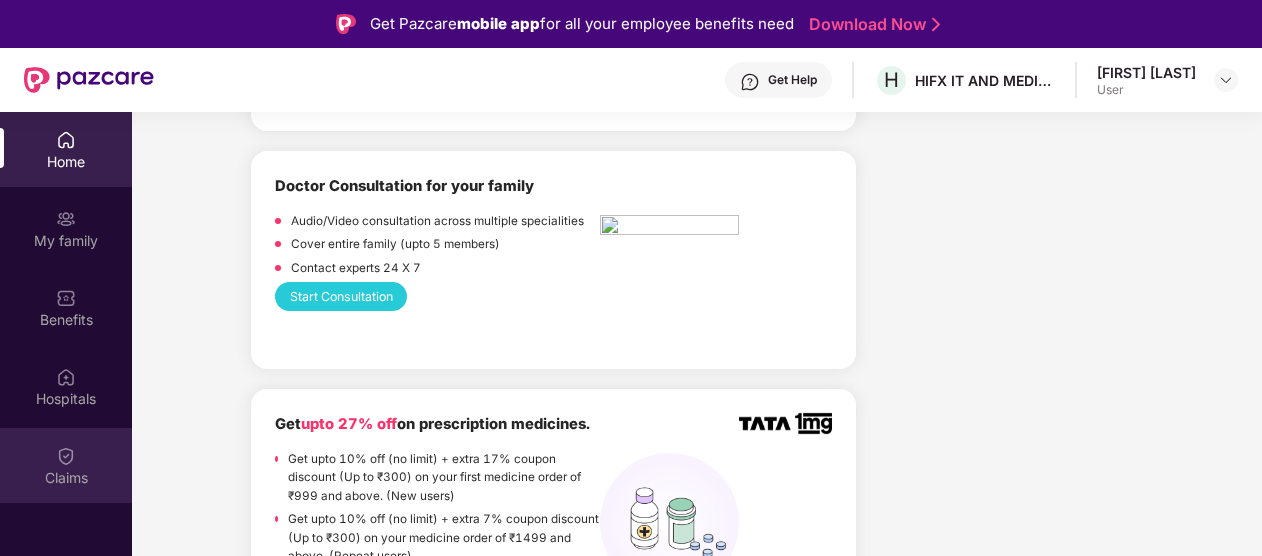 scroll, scrollTop: 0, scrollLeft: 0, axis: both 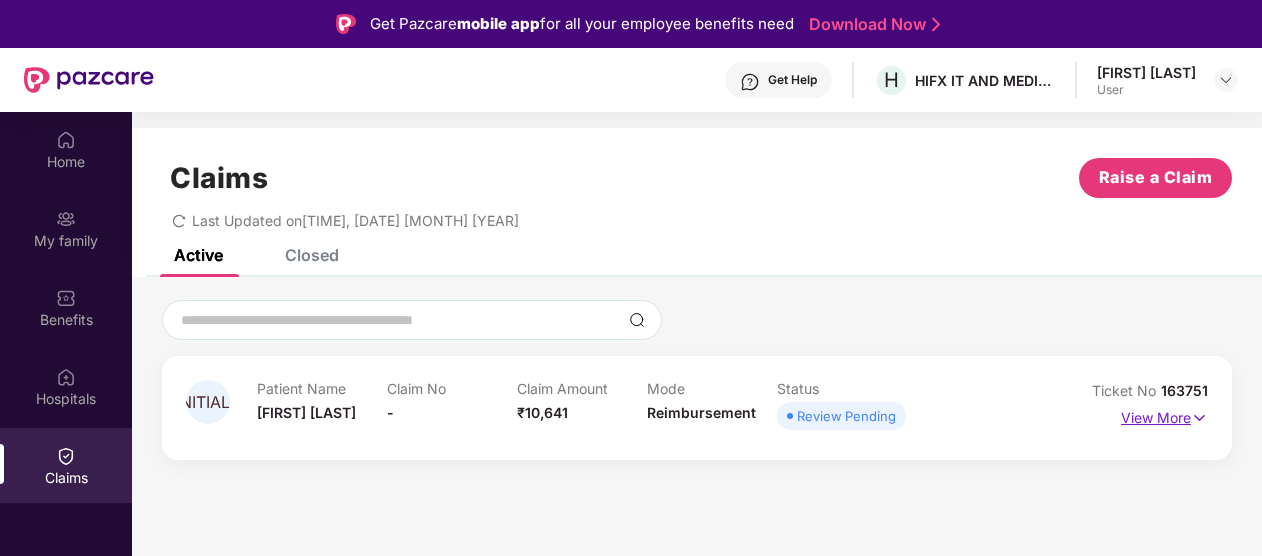 click on "View More" at bounding box center [1164, 415] 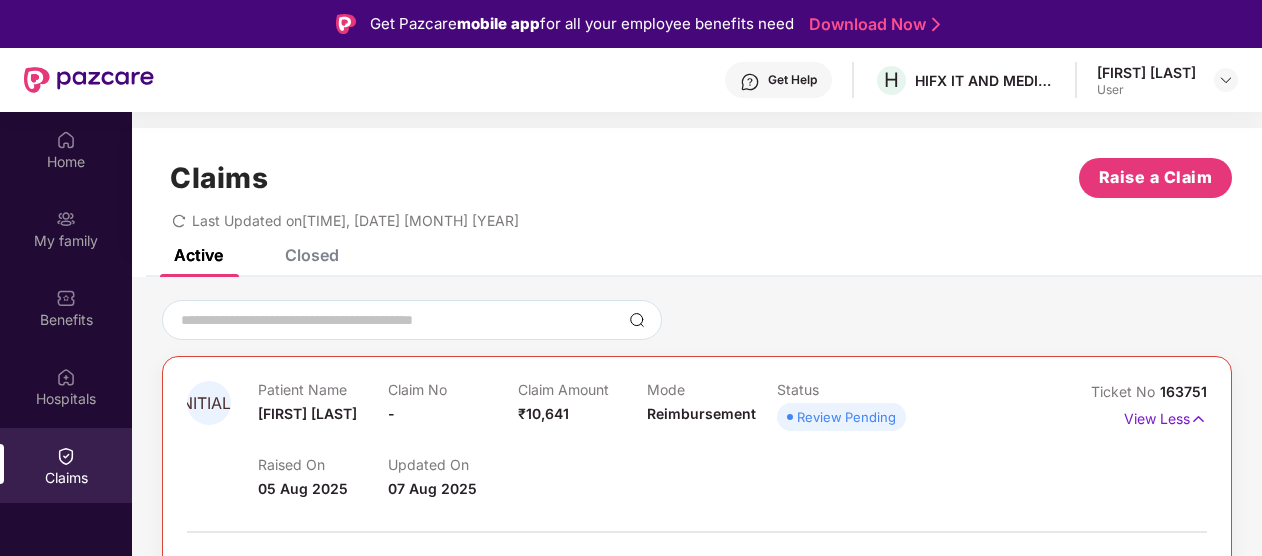 scroll, scrollTop: 309, scrollLeft: 0, axis: vertical 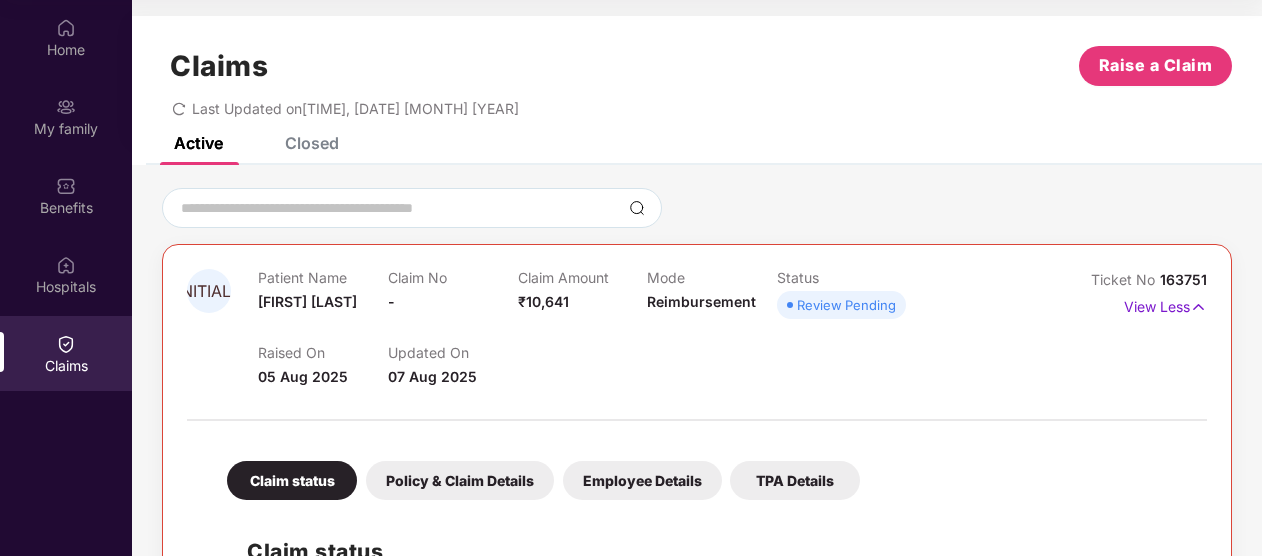 click on "Closed" at bounding box center [312, 143] 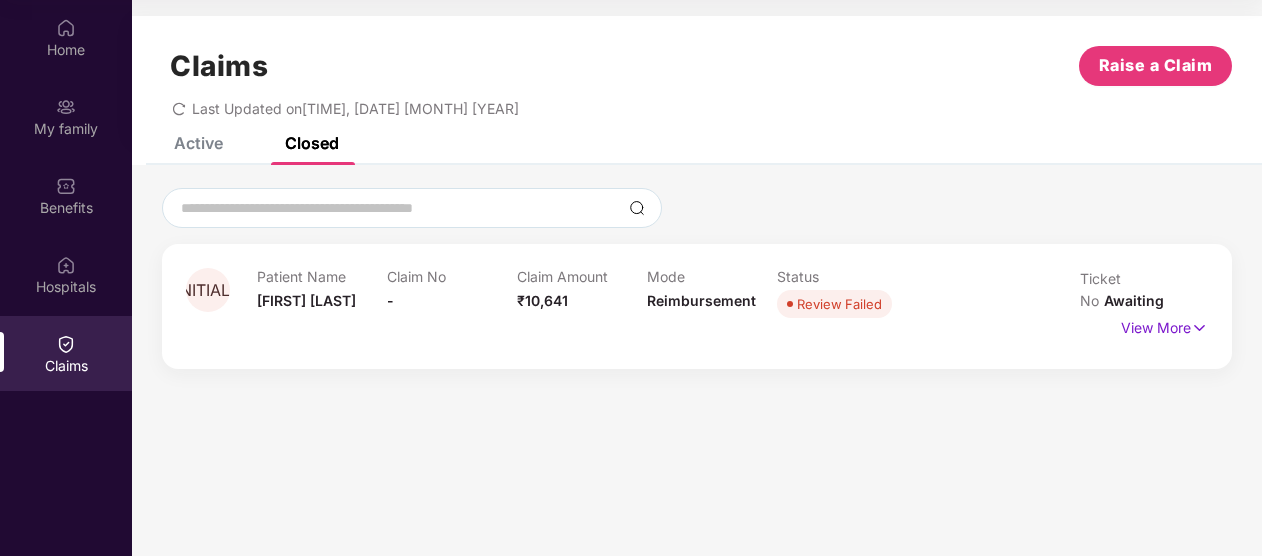 click on "Reimbursement" at bounding box center (701, 300) 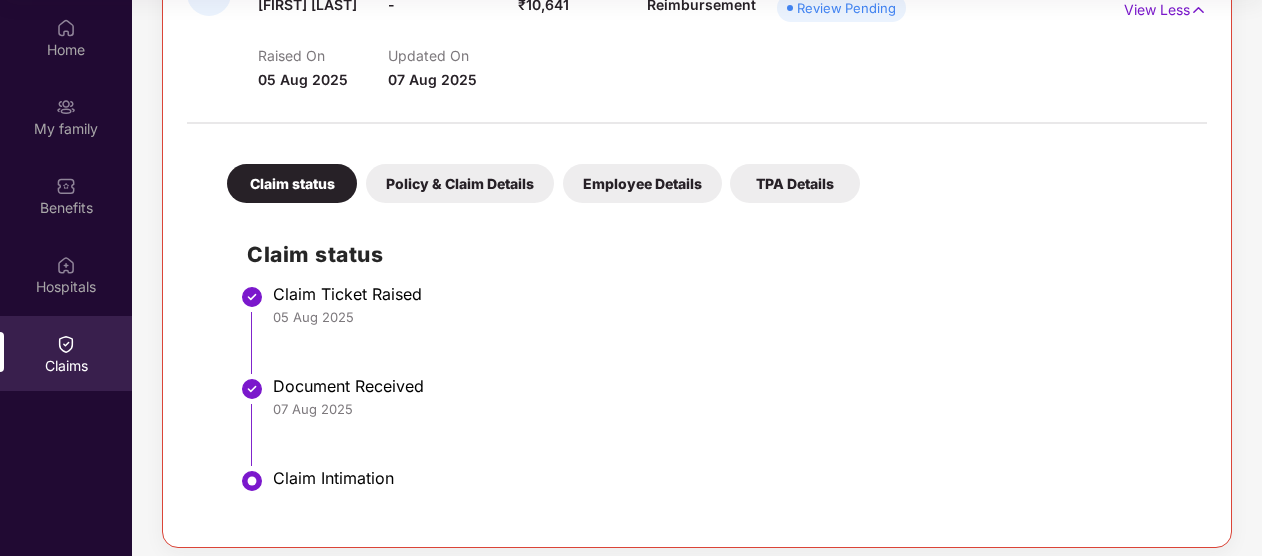 scroll, scrollTop: 309, scrollLeft: 0, axis: vertical 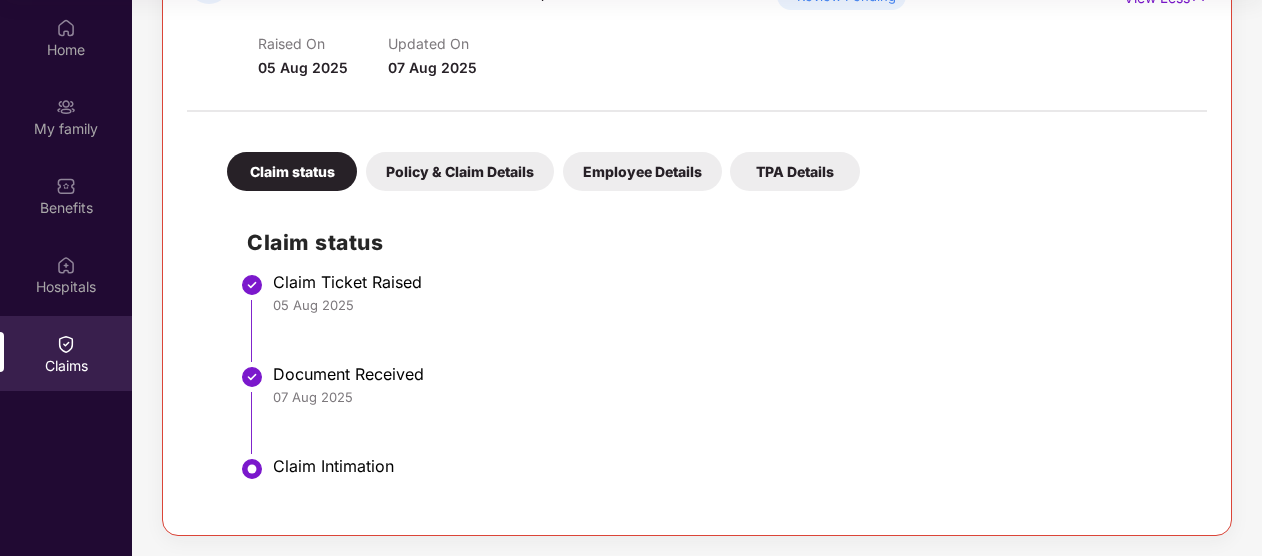 click on "Policy & Claim Details" at bounding box center [460, 171] 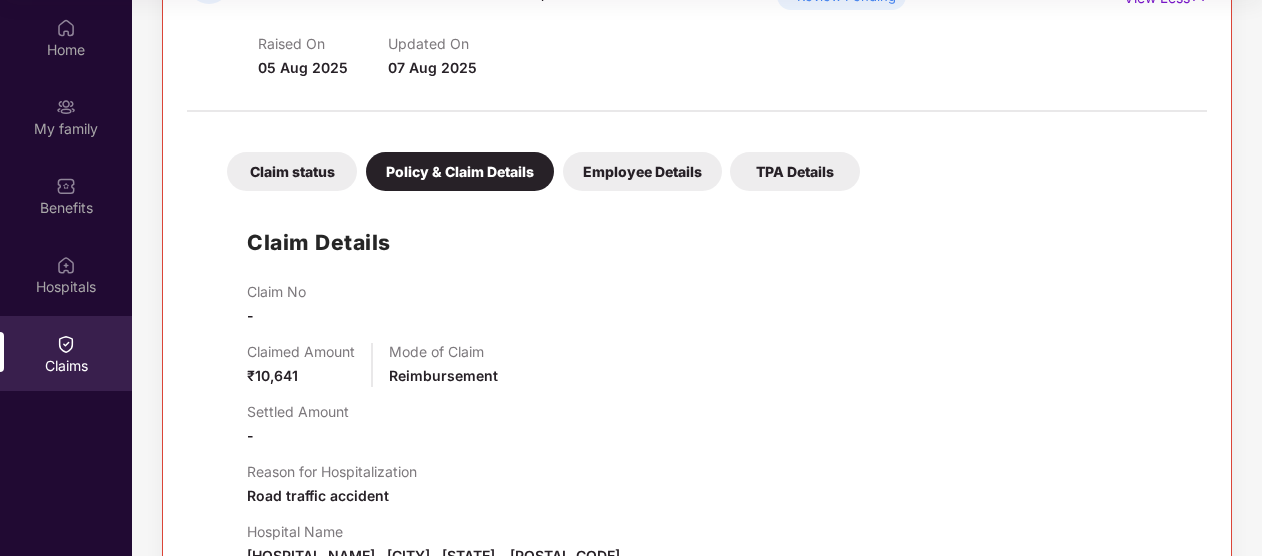 click on "Employee Details" at bounding box center [642, 171] 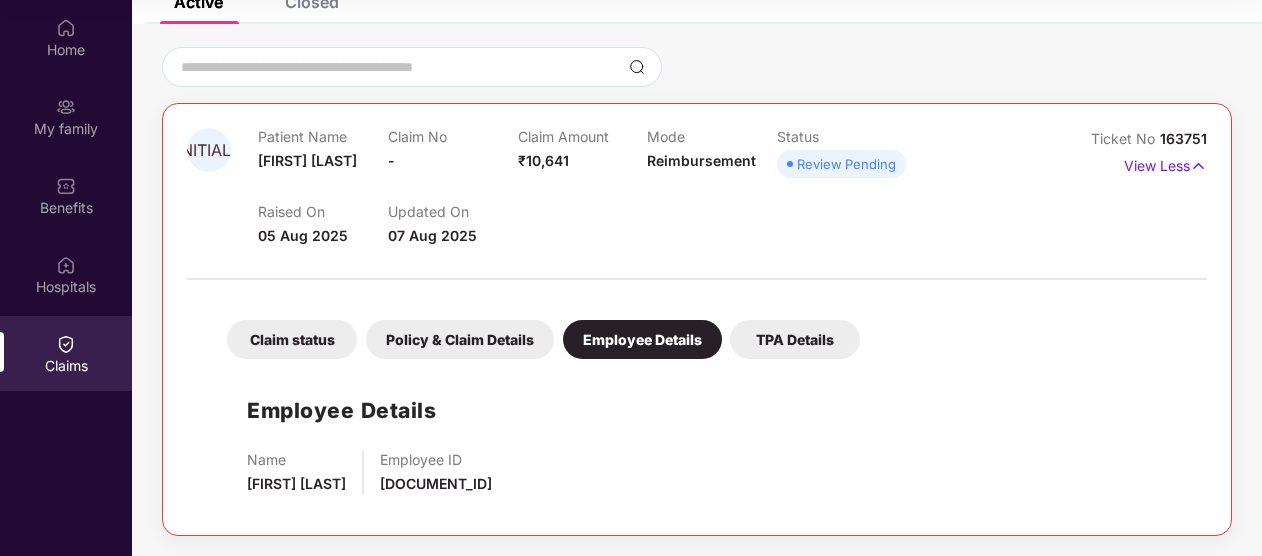 drag, startPoint x: 408, startPoint y: 139, endPoint x: 330, endPoint y: 141, distance: 78.025635 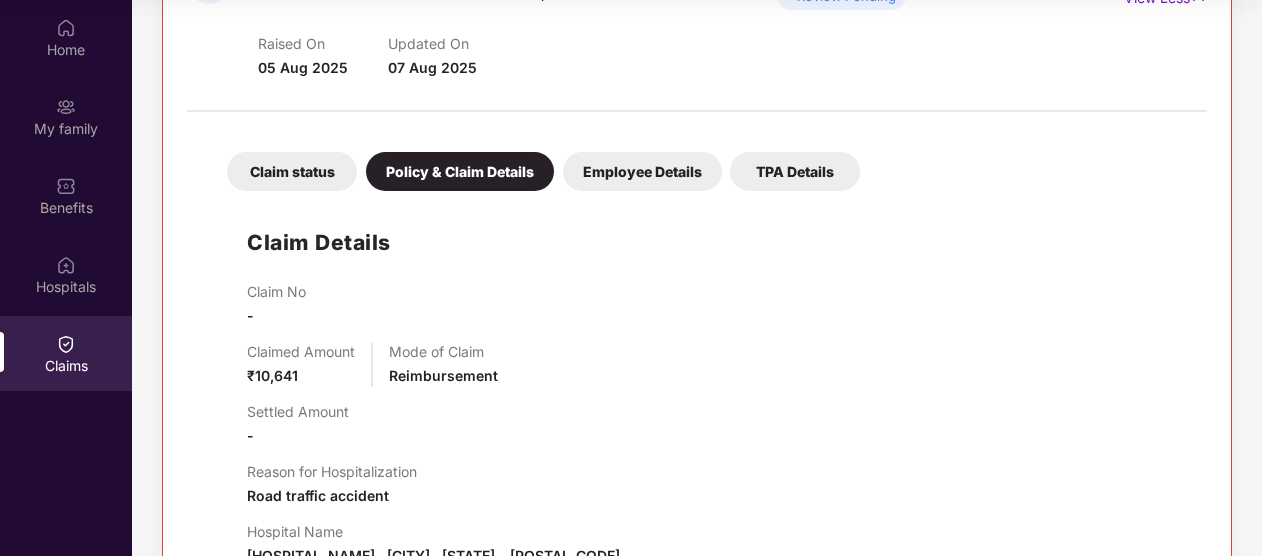 click on "Claim status Policy & Claim Details Employee Details TPA Details Claim Details Claim No - Claimed Amount ₹10,641 Mode of Claim Reimbursement Settled Amount - Reason for Hospitalization Road traffic accident  Hospital Name [HOSPITAL_NAME]  , [CITY] , [STATE] - [POSTAL_CODE] Policy Details Policy number [POLICY_NUMBER] Unique Claim ID NA Policy Name Health Insurance" at bounding box center [697, 450] 